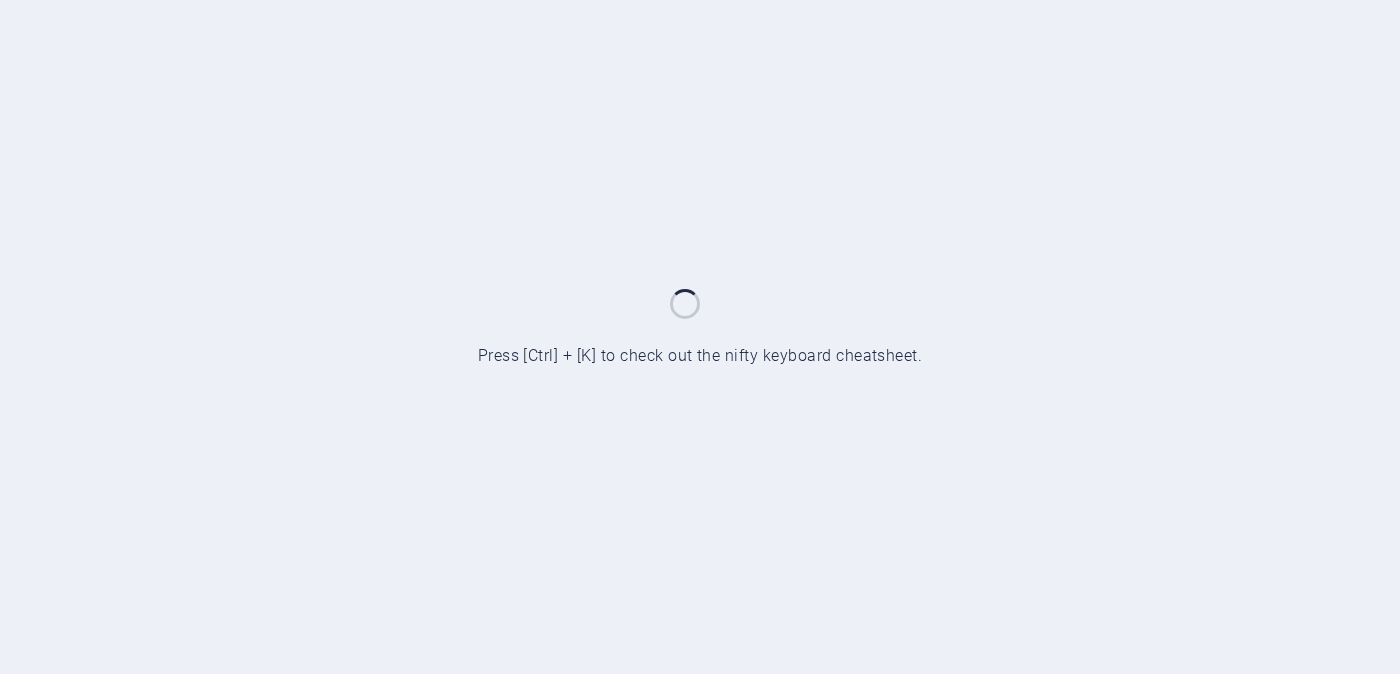 scroll, scrollTop: 0, scrollLeft: 0, axis: both 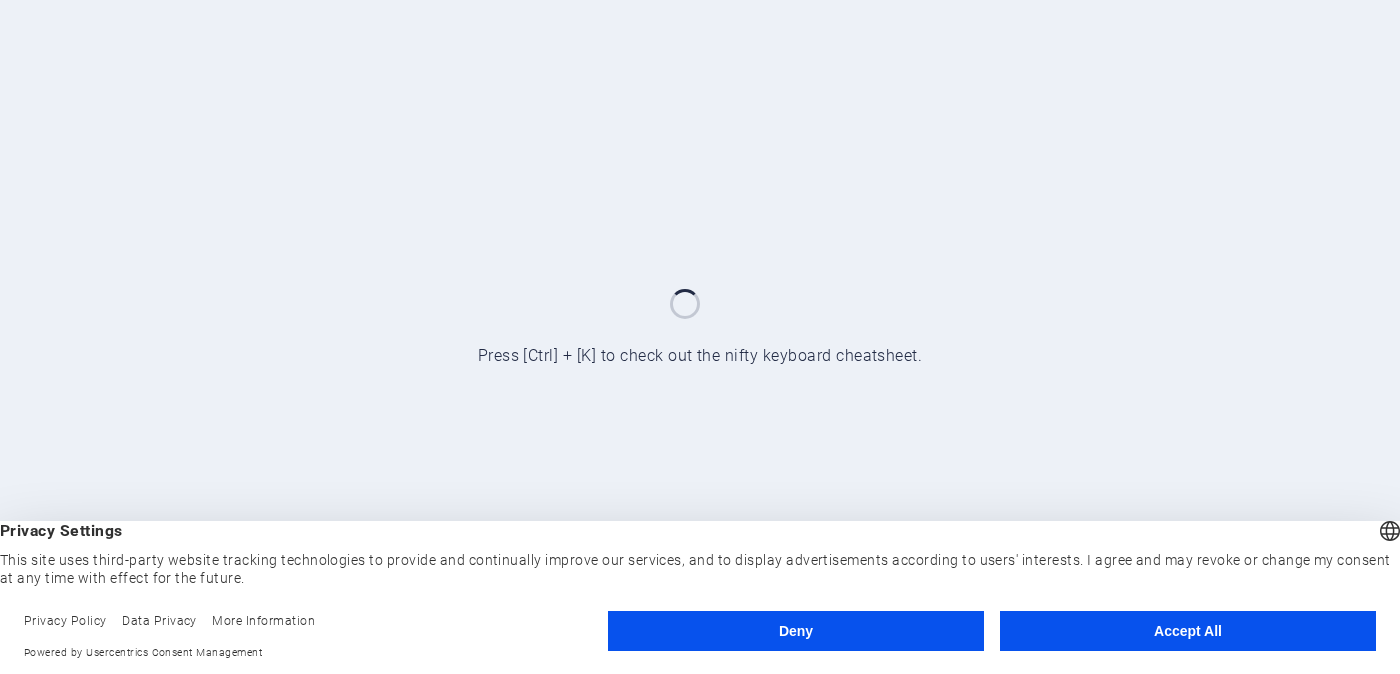 click on "Accept All" at bounding box center [1188, 631] 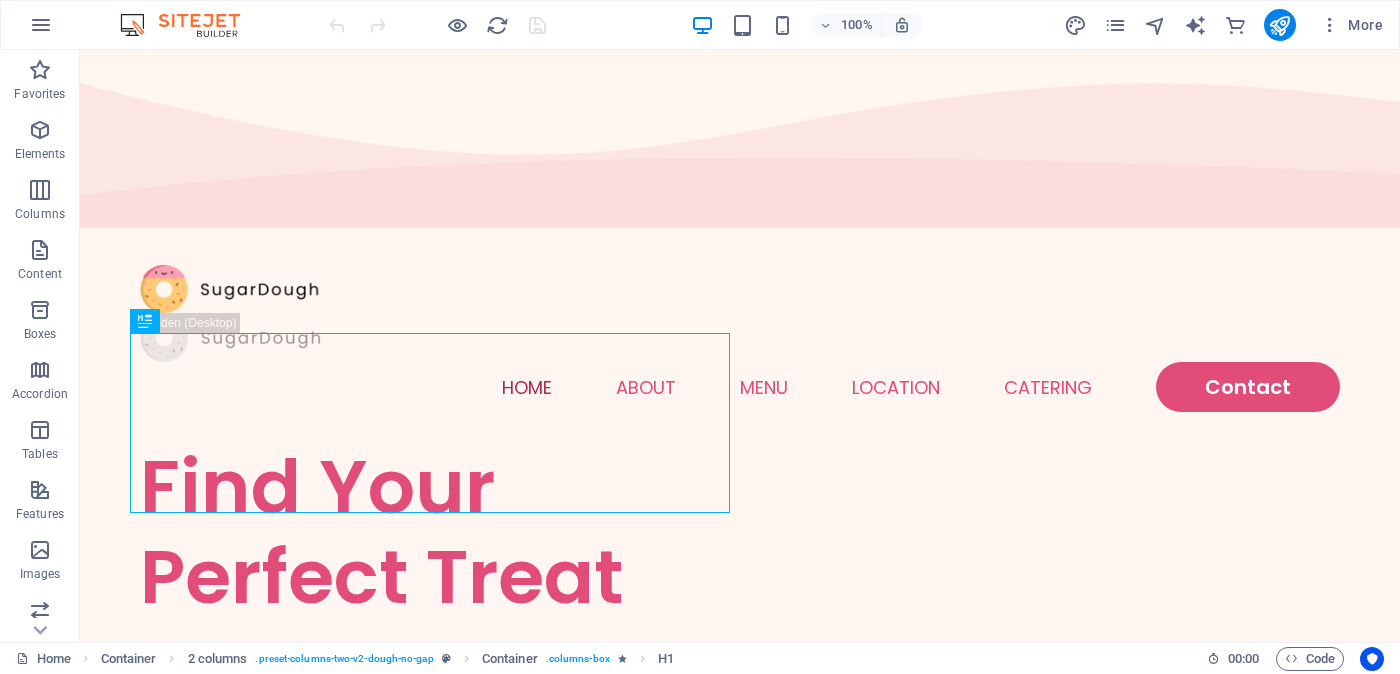 scroll, scrollTop: 0, scrollLeft: 0, axis: both 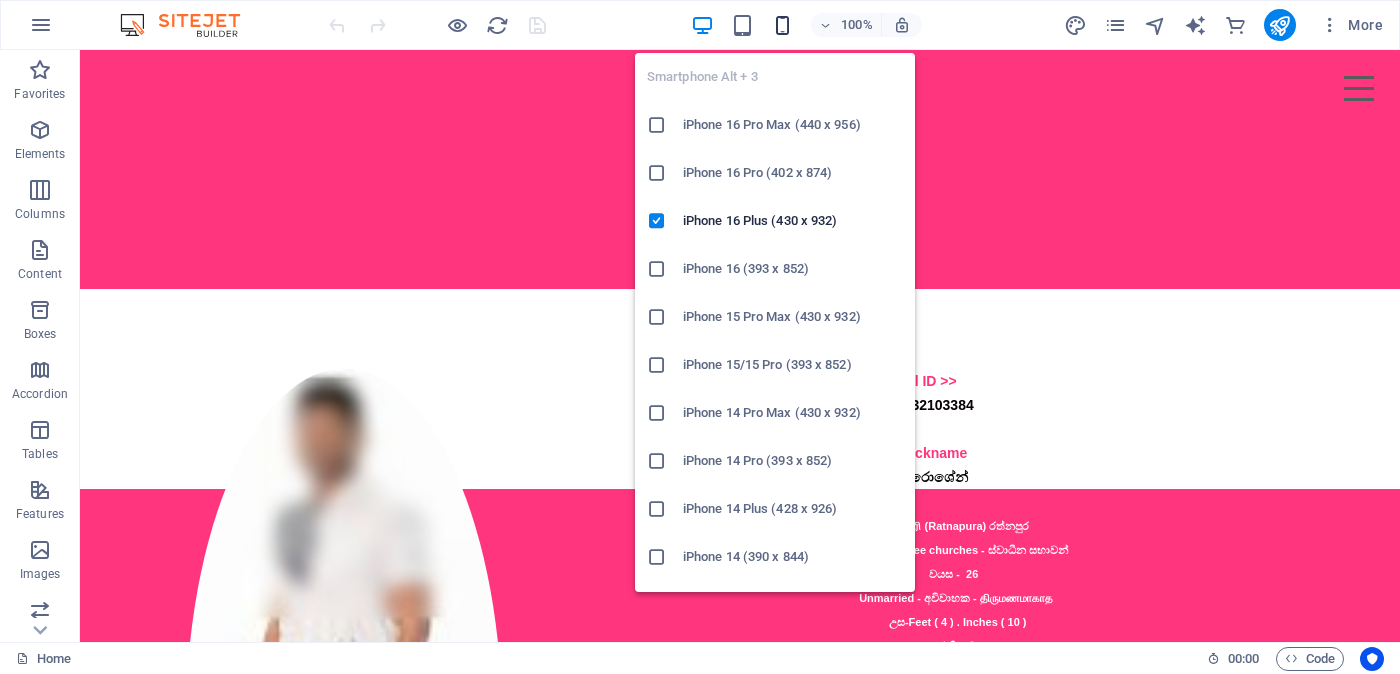 click at bounding box center (782, 25) 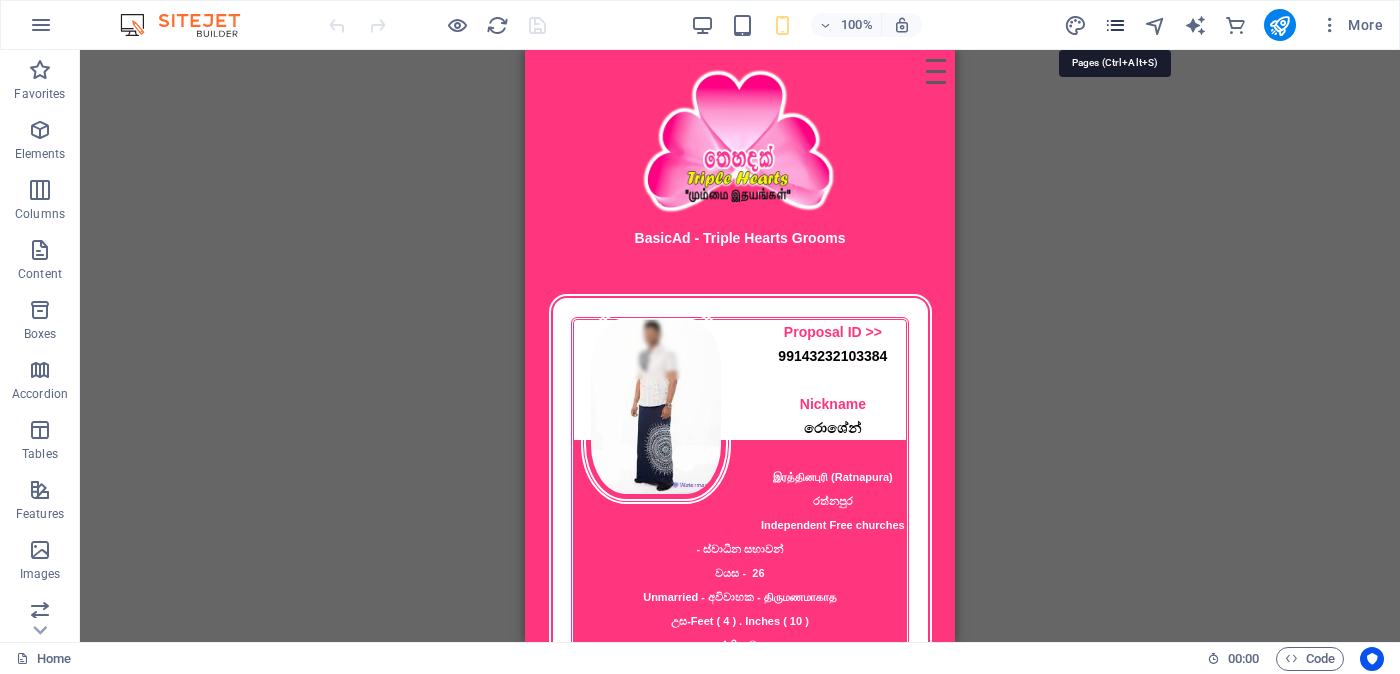 click at bounding box center (1115, 25) 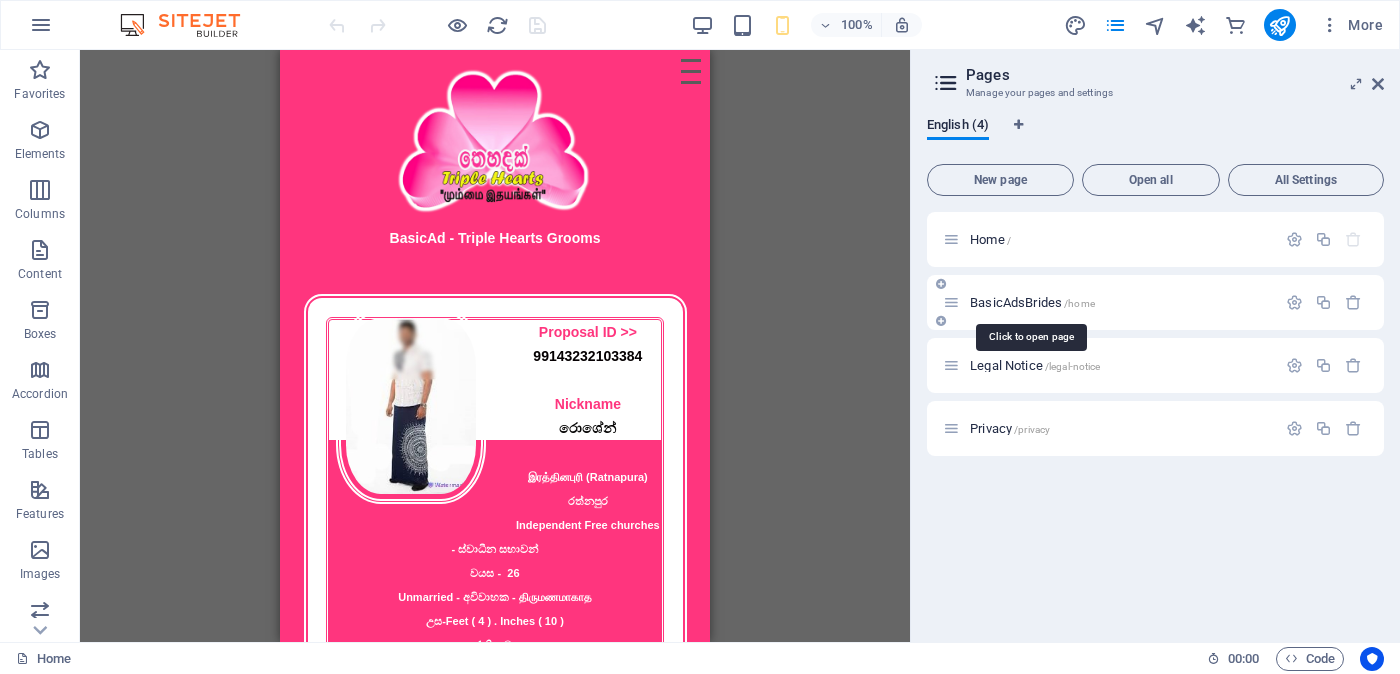 click on "BasicAdsBrides /home" at bounding box center [1032, 302] 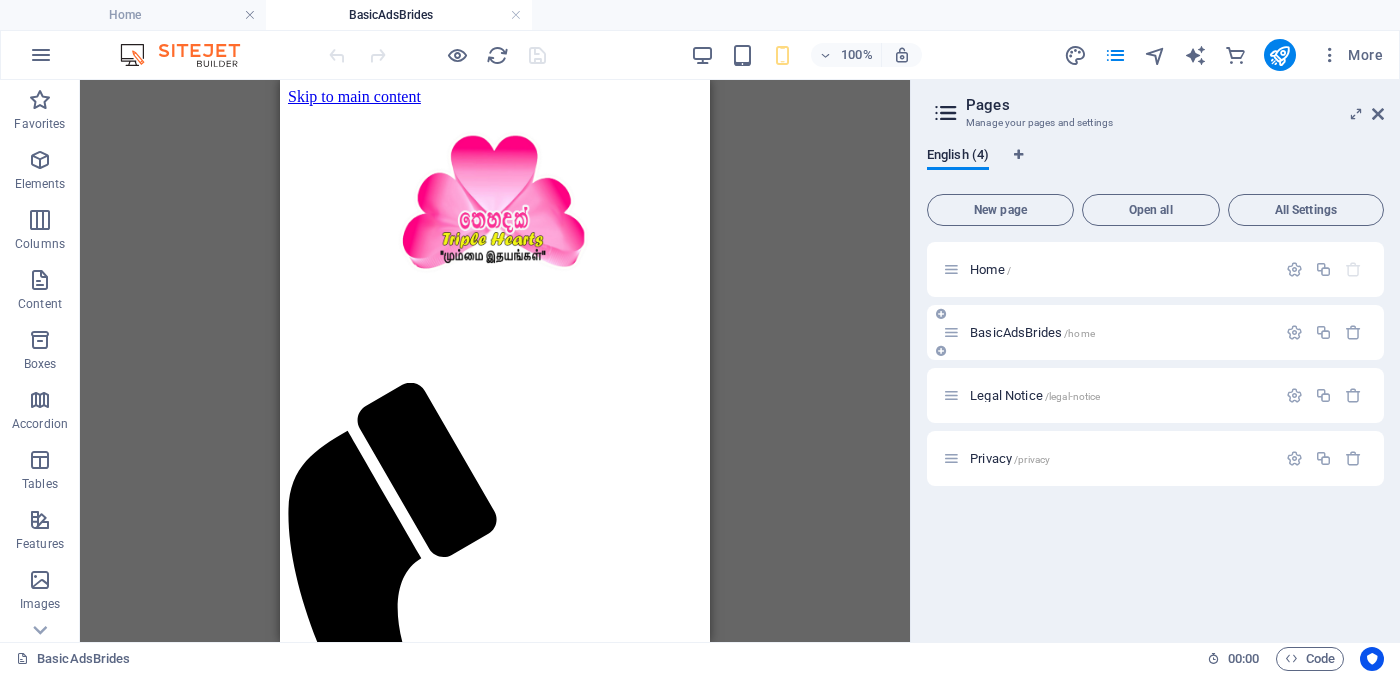 scroll, scrollTop: 0, scrollLeft: 0, axis: both 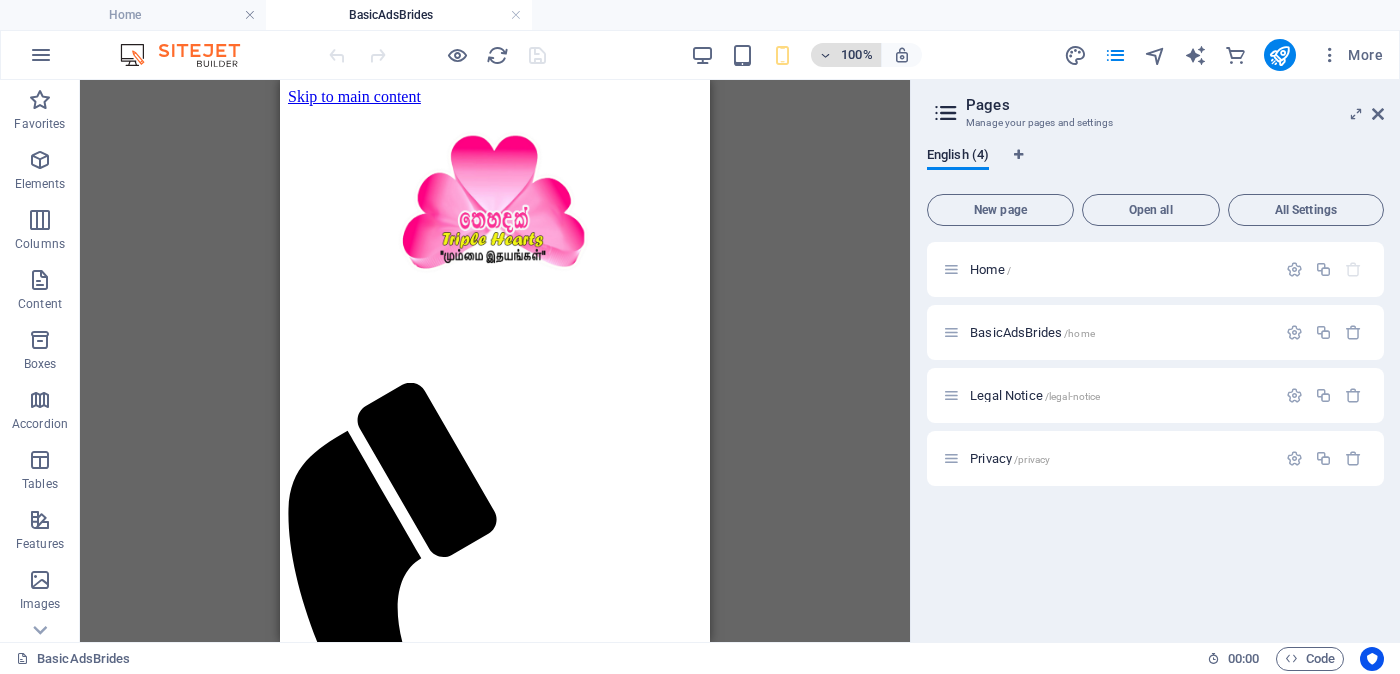 click at bounding box center [826, 55] 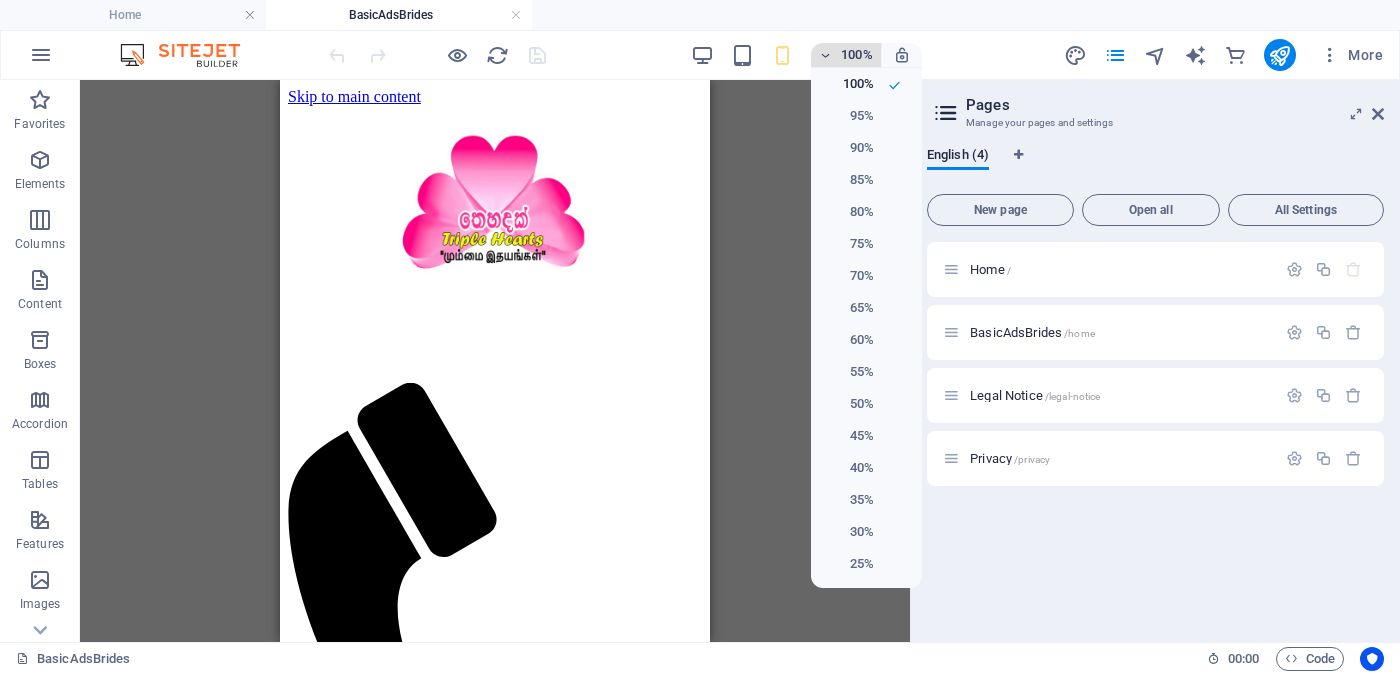 click at bounding box center (700, 337) 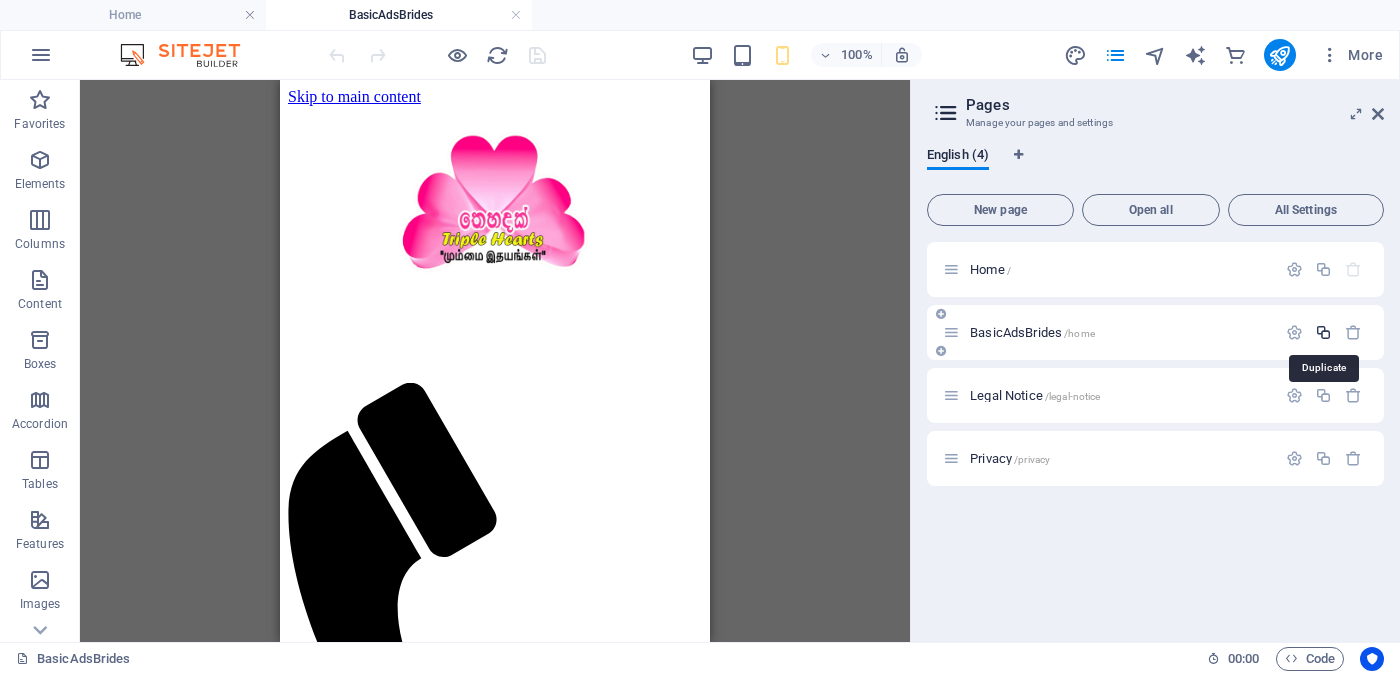 click at bounding box center [1323, 332] 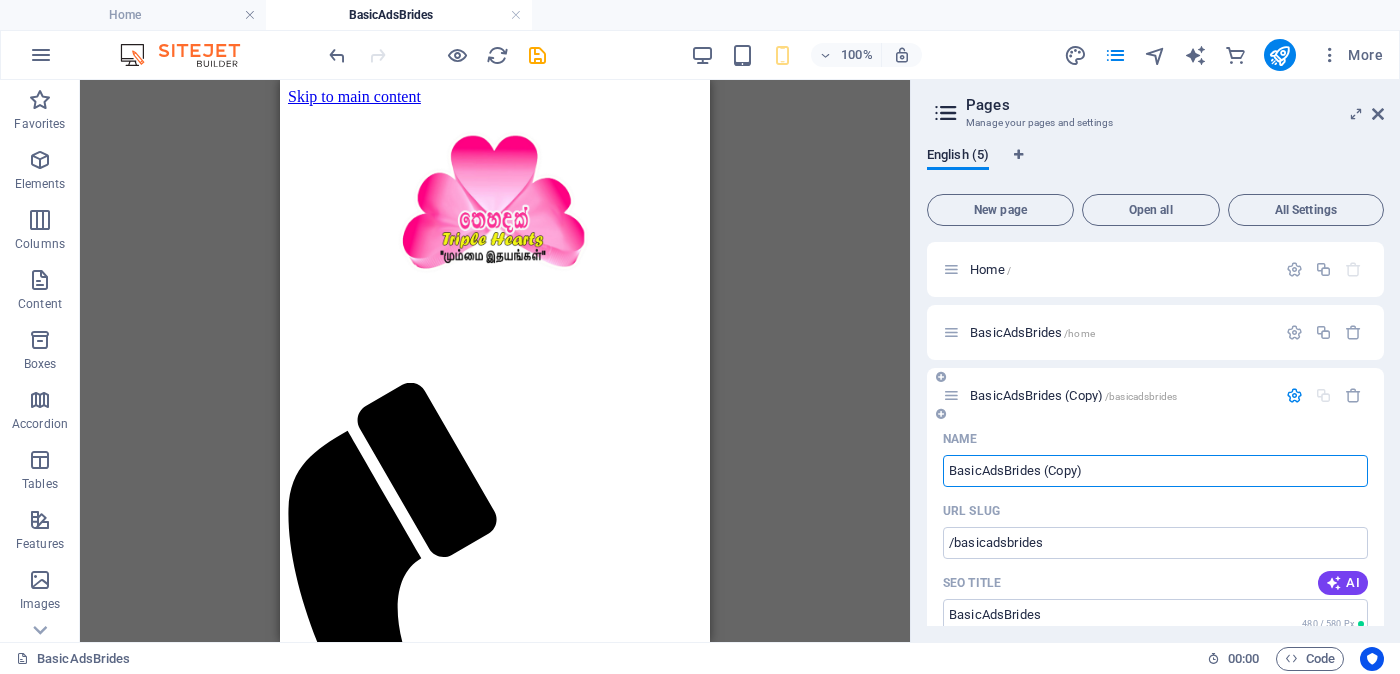 click on "BasicAdsBrides (Copy)" at bounding box center (1155, 471) 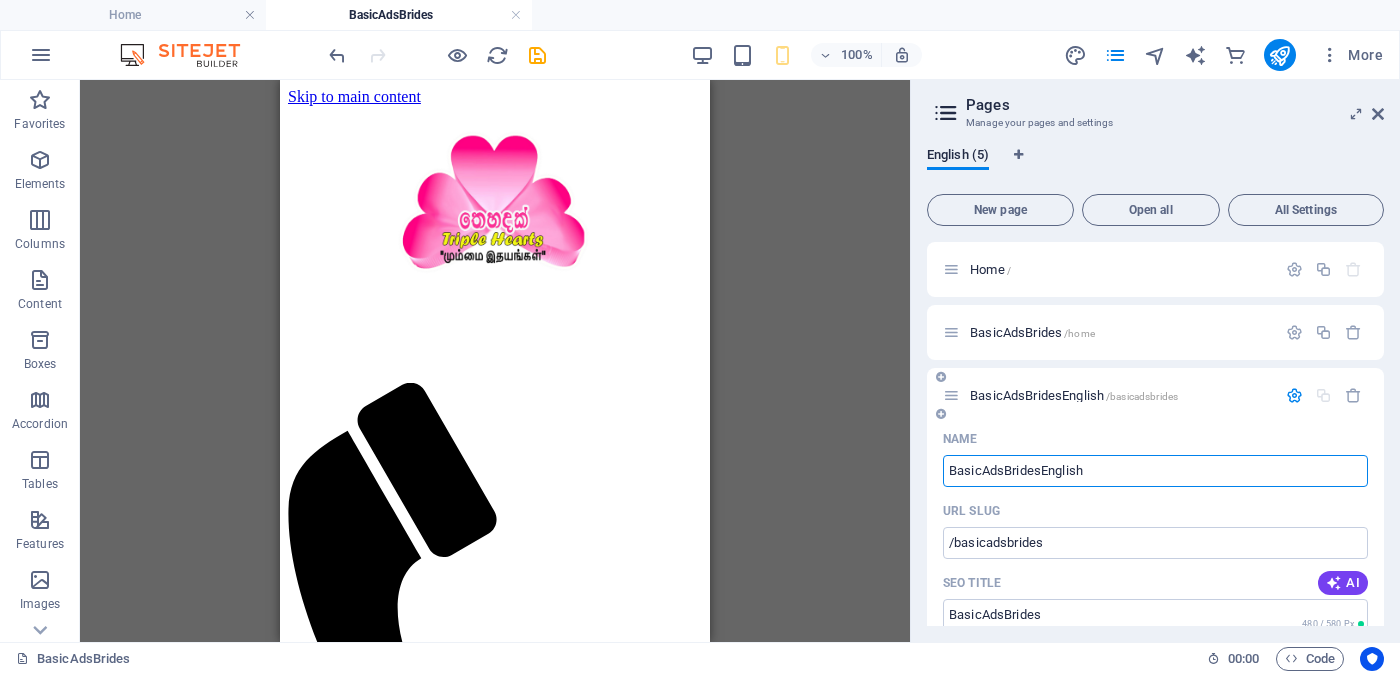type on "BasicAdsBridesEnglish" 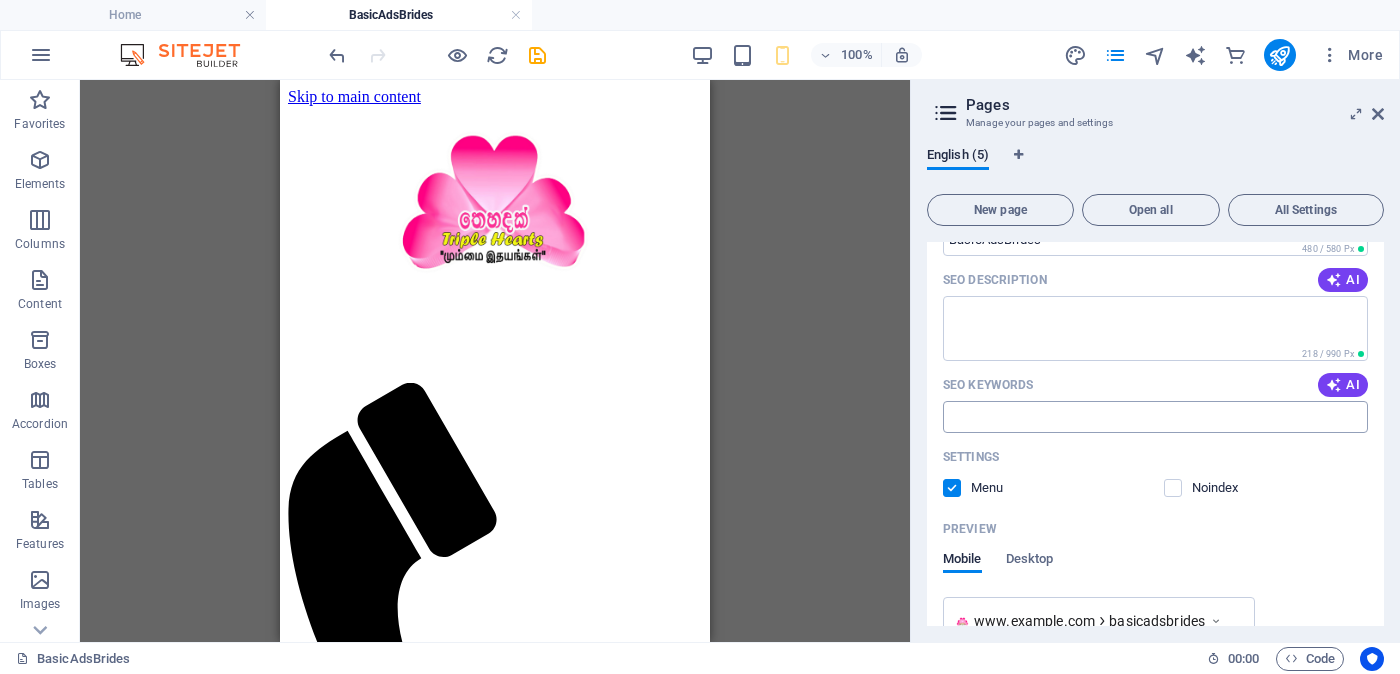 scroll, scrollTop: 499, scrollLeft: 0, axis: vertical 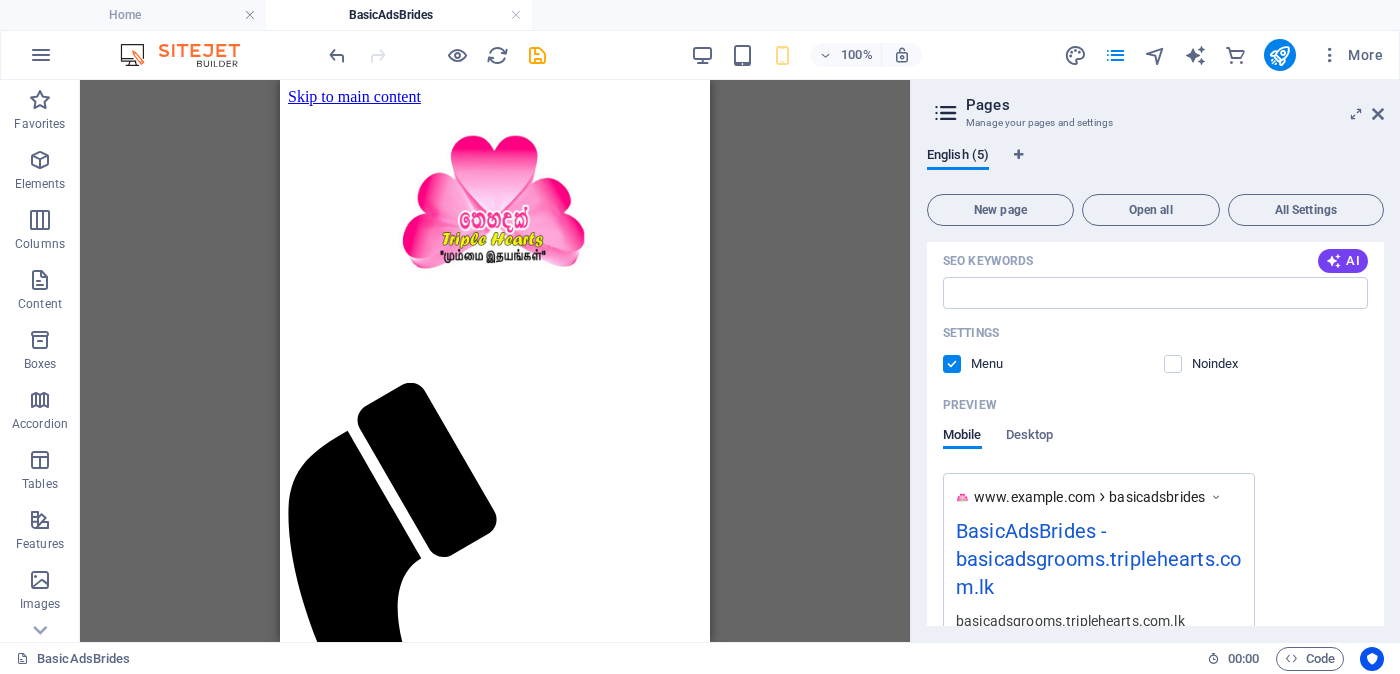 click on "Mobile Desktop" at bounding box center (1155, 446) 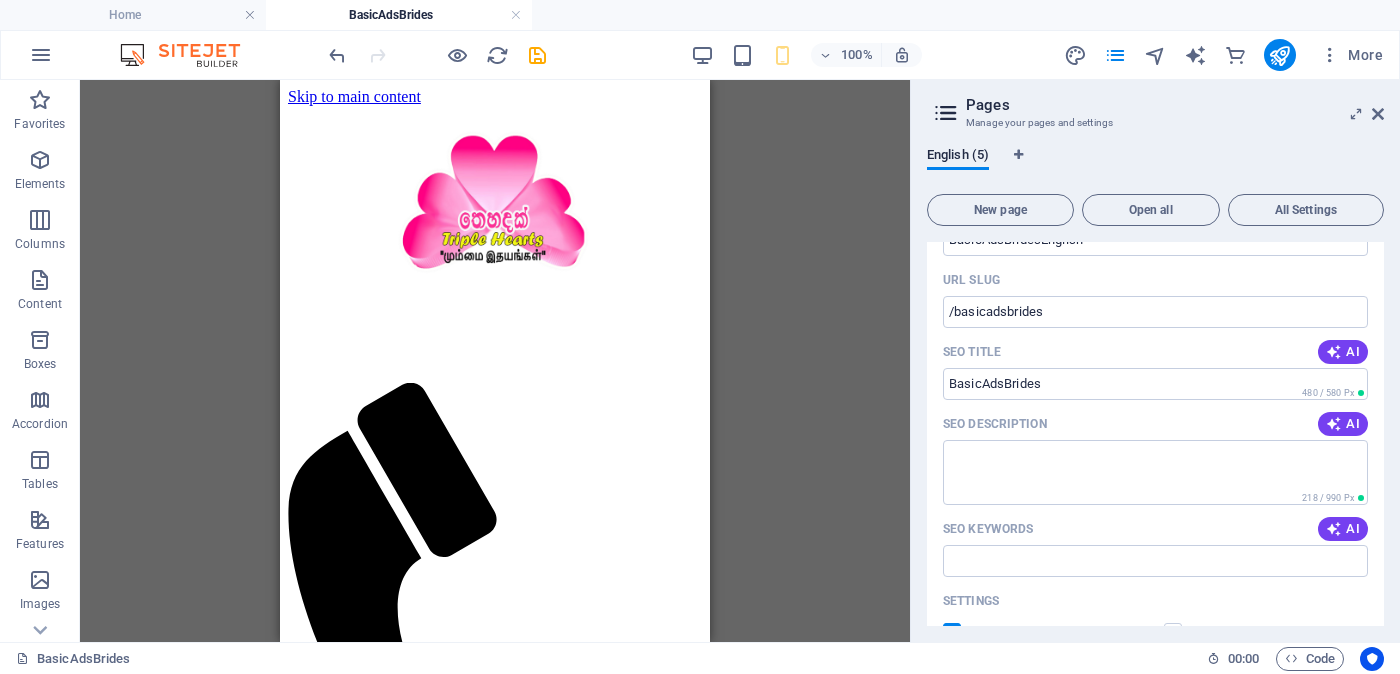 scroll, scrollTop: 0, scrollLeft: 0, axis: both 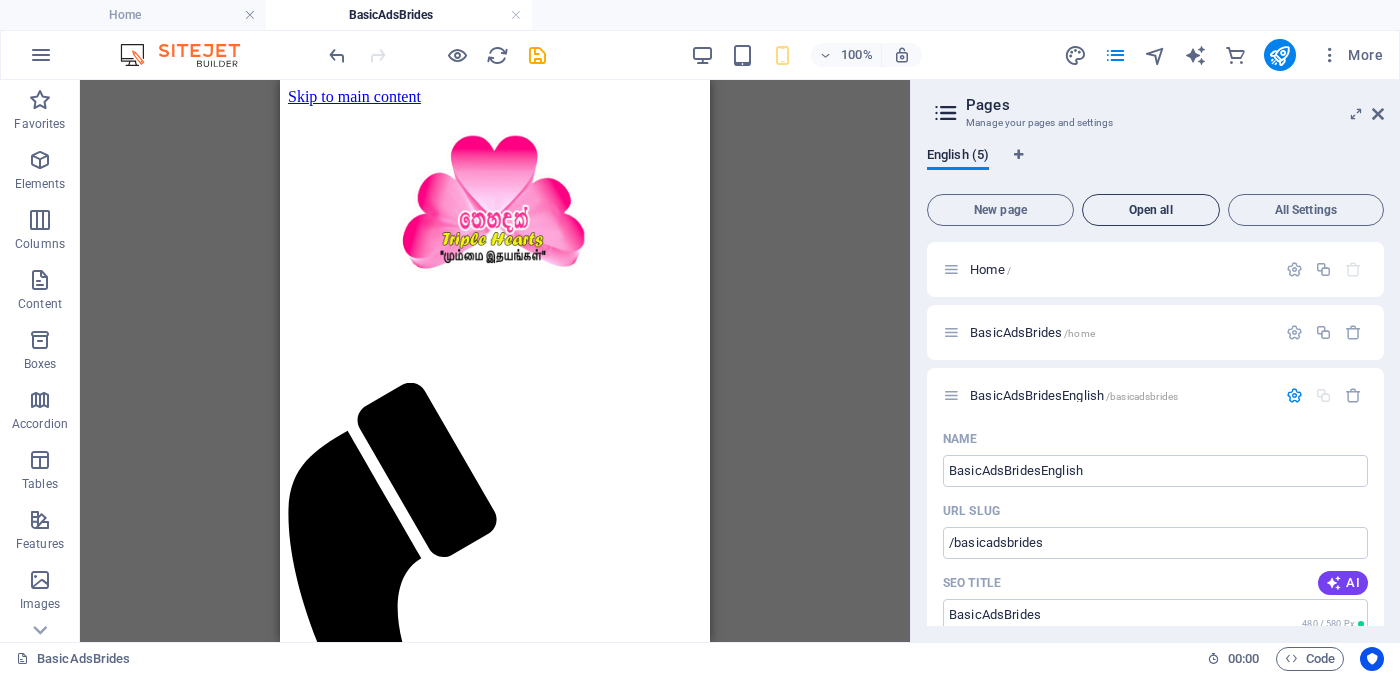 click on "Open all" at bounding box center (1151, 210) 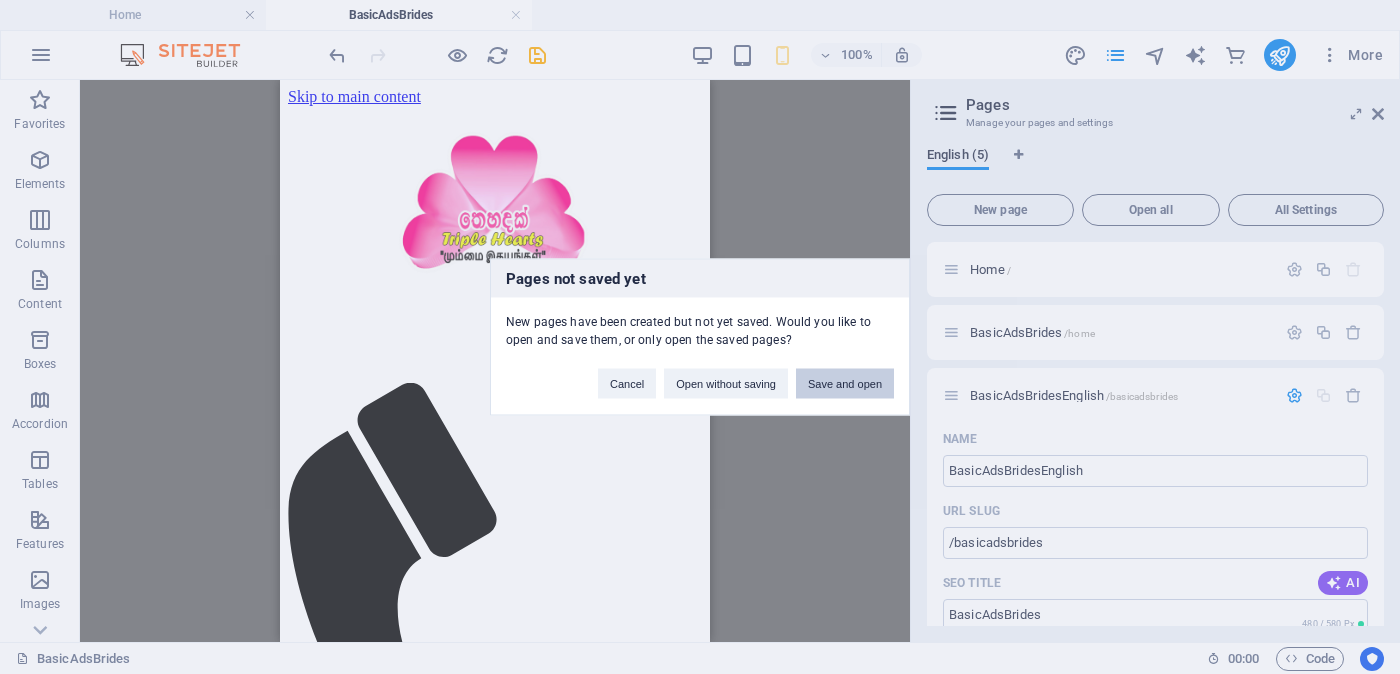 click on "Save and open" at bounding box center (845, 384) 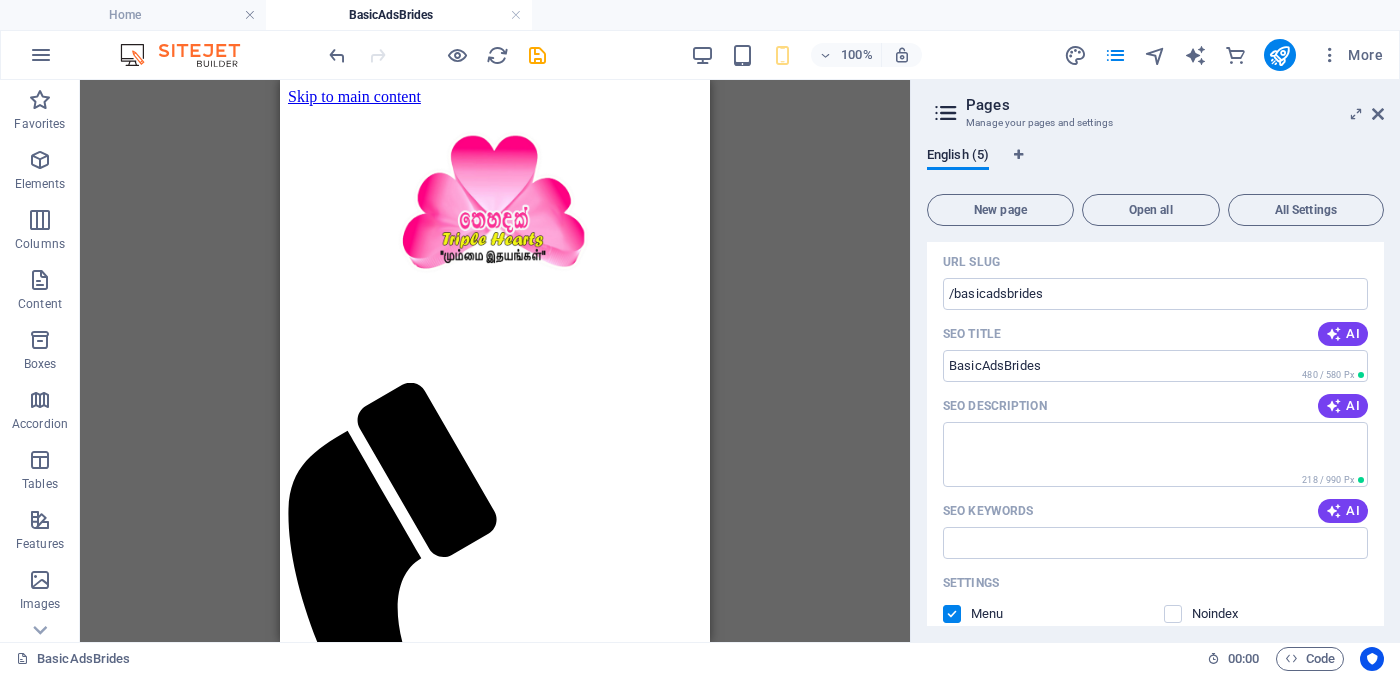 scroll, scrollTop: 0, scrollLeft: 0, axis: both 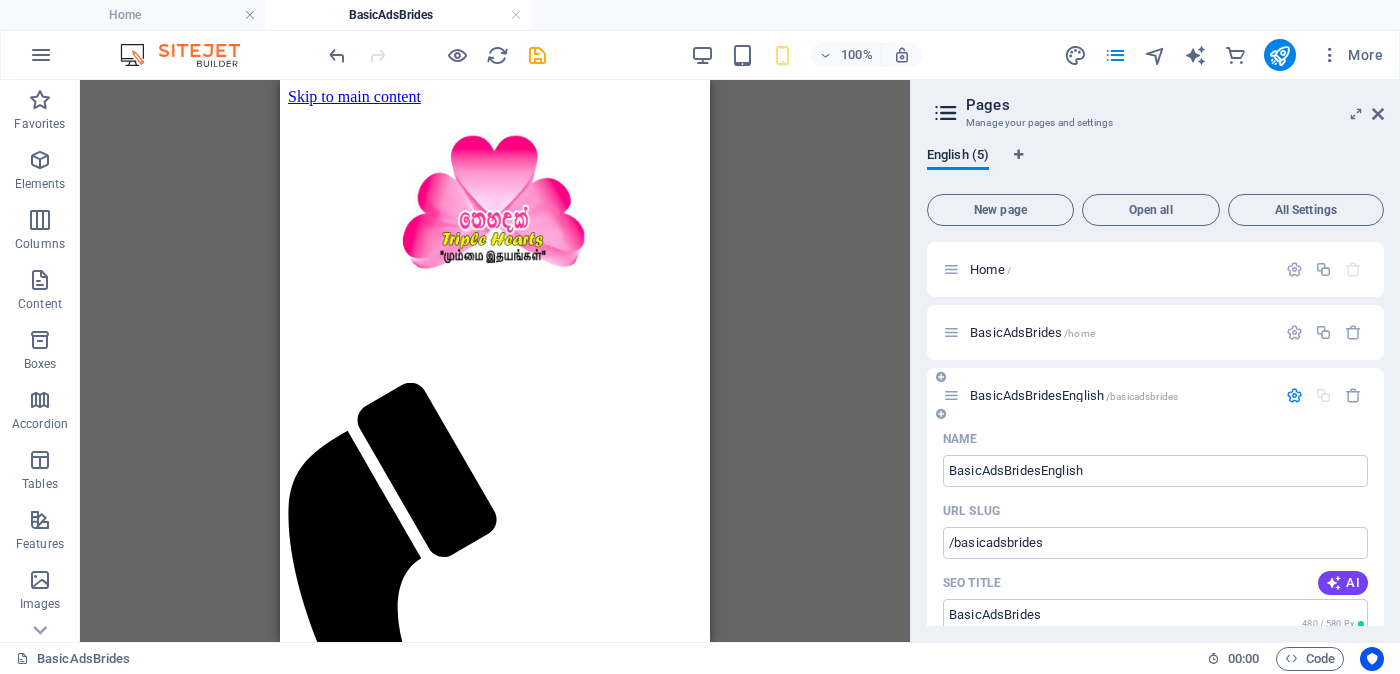 click on "BasicAdsBridesEnglish /basicadsbrides" at bounding box center [1074, 395] 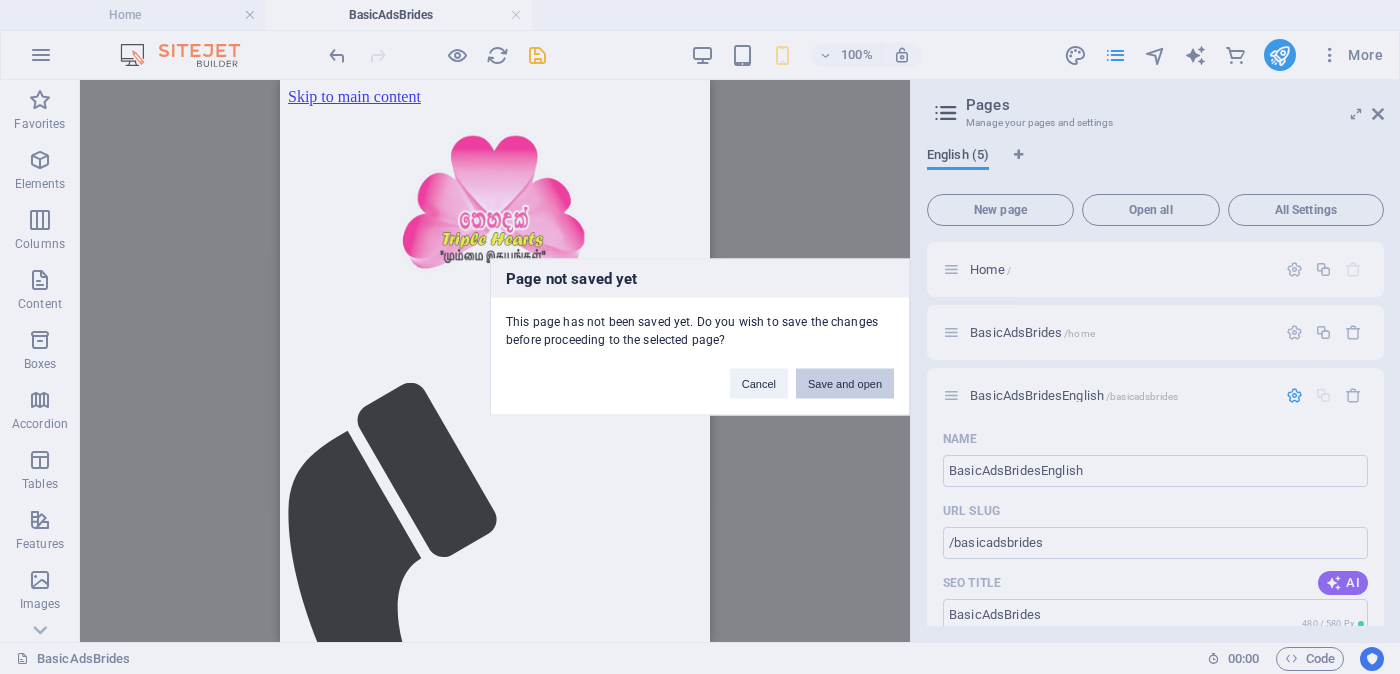 click on "Save and open" at bounding box center [845, 384] 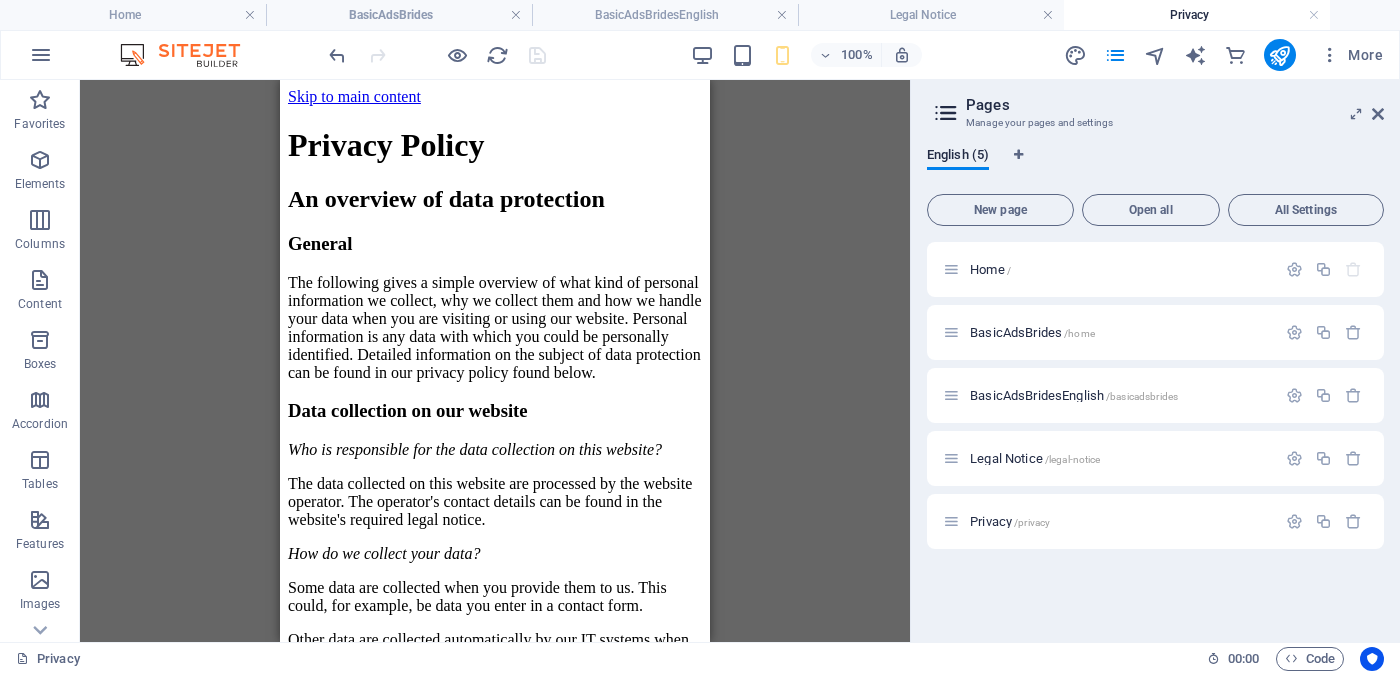 scroll, scrollTop: 0, scrollLeft: 0, axis: both 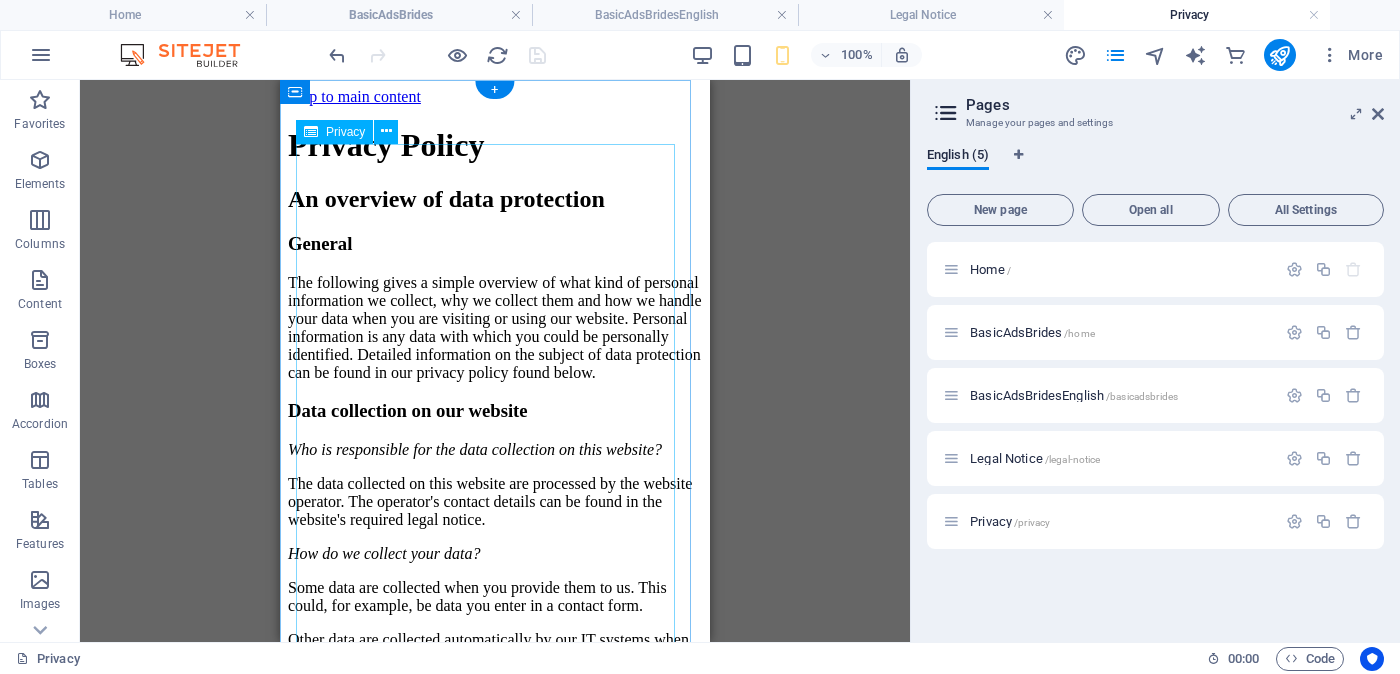 click on "Privacy Policy
An overview of data protection
General
The following gives a simple overview of what kind of personal information we collect, why we collect them and how we handle your data when you are visiting or using our website. Personal information is any data with which you could be personally identified. Detailed information on the subject of data protection can be found in our privacy policy found below.
Data collection on our website
Who is responsible for the data collection on this website?
The data collected on this website are processed by the website operator. The operator's contact details can be found in the website's required legal notice.
How do we collect your data?
Some data are collected when you provide them to us. This could, for example, be data you enter in a contact form.
What do we use your data for?
Part of the data is collected to ensure the proper functioning of the website. Other data can be used to analyze how visitors use the site." at bounding box center (495, 2831) 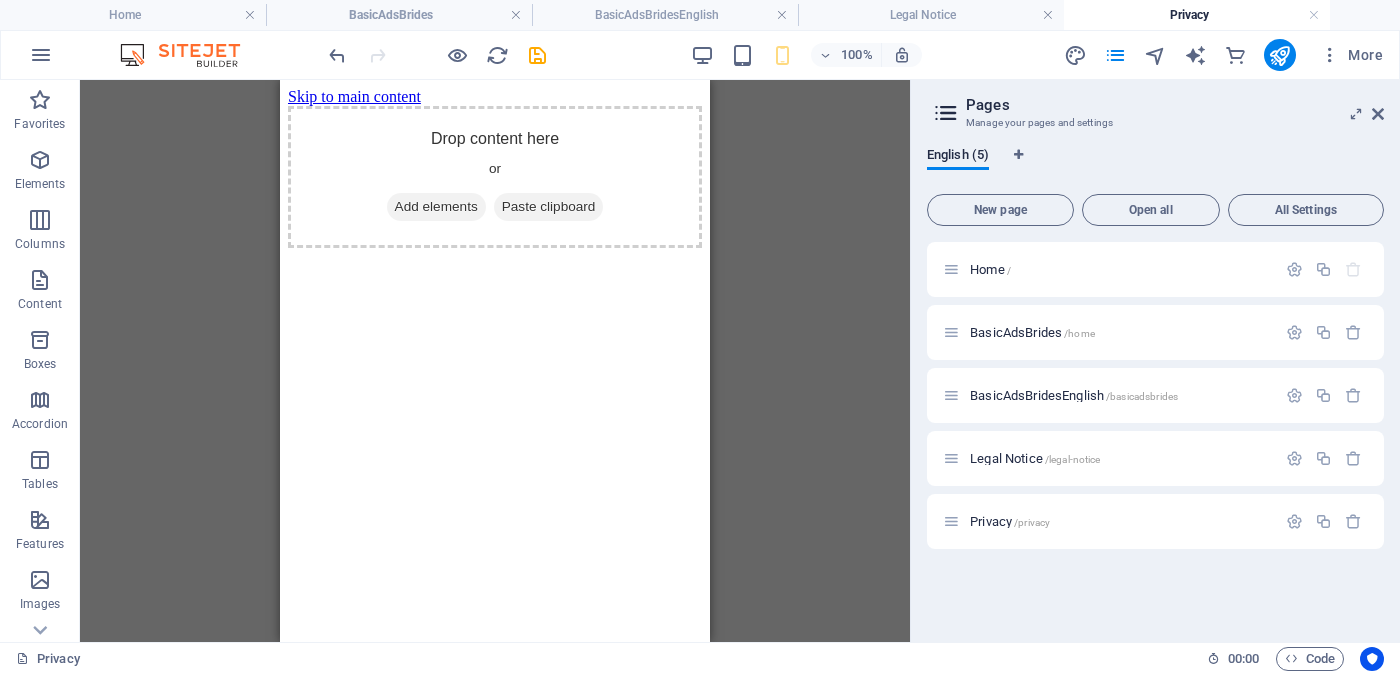 click on "Drag here to replace the existing content. Press “Ctrl” if you want to create a new element.
Privacy   Container   Placeholder" at bounding box center [495, 361] 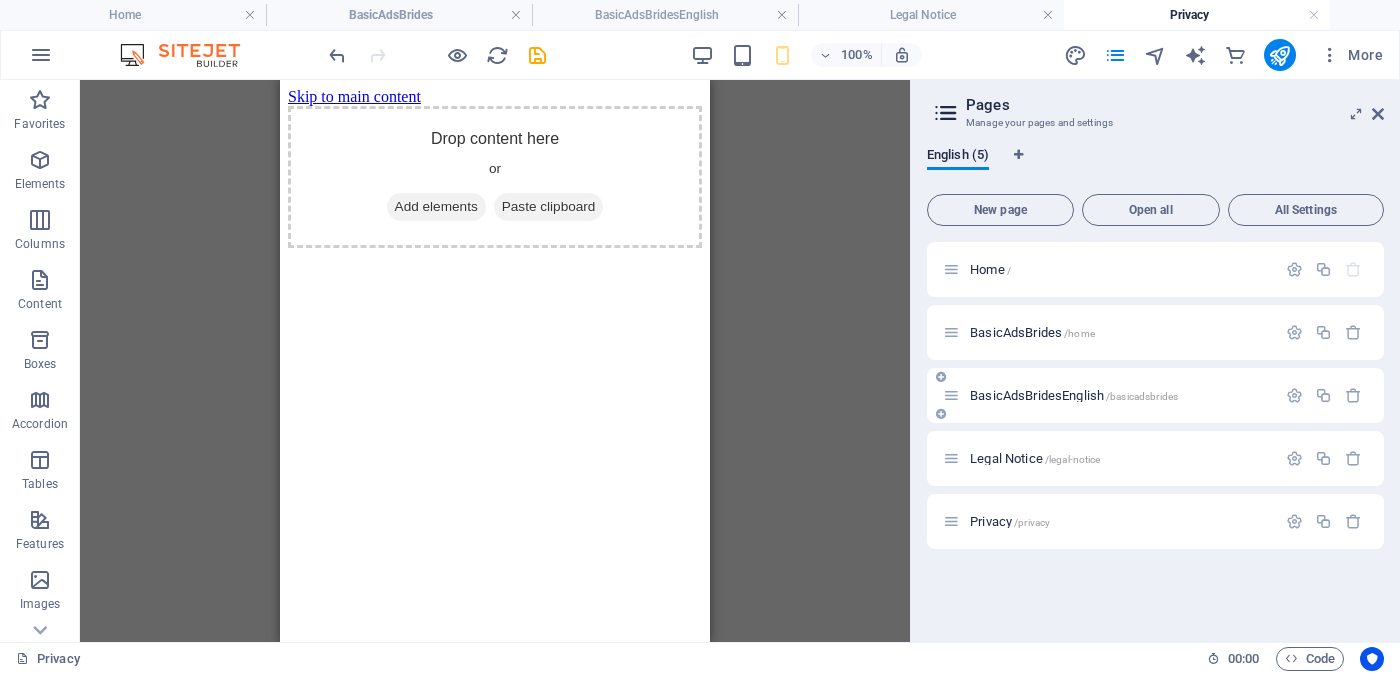 click on "BasicAdsBridesEnglish /basicadsbrides" at bounding box center [1074, 395] 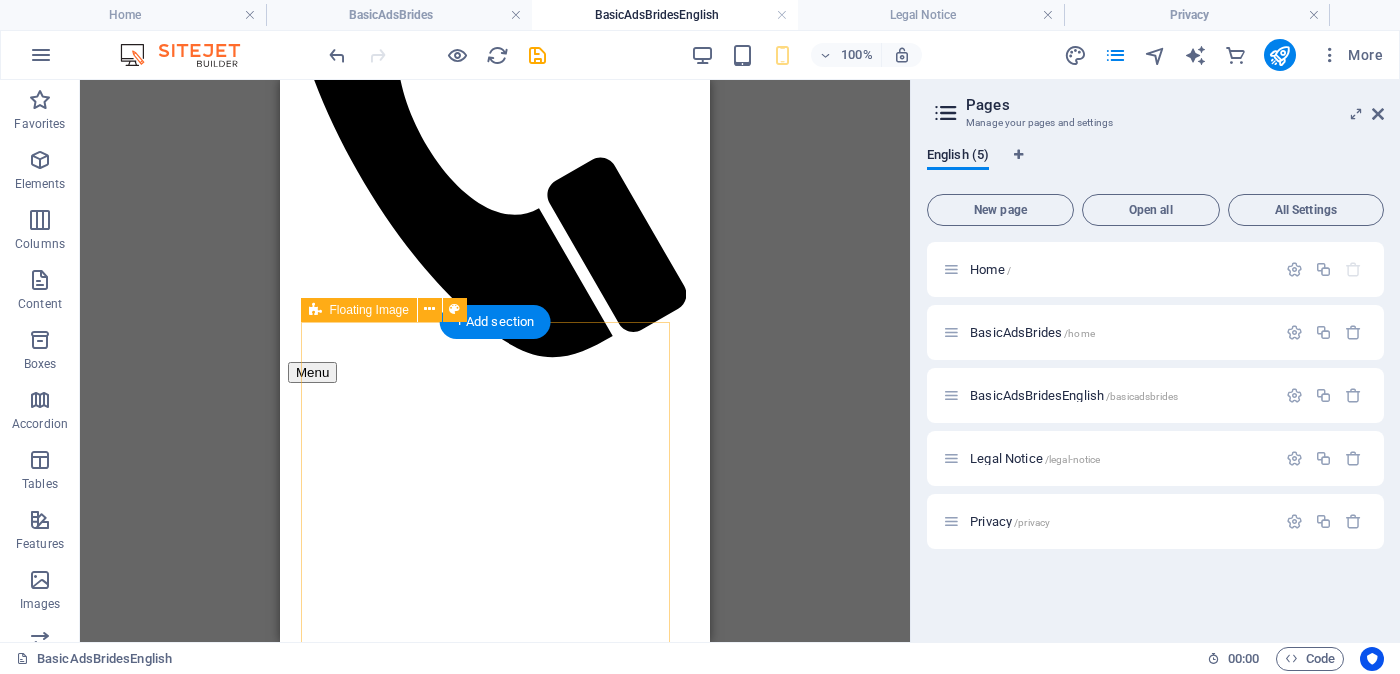 scroll, scrollTop: 54, scrollLeft: 0, axis: vertical 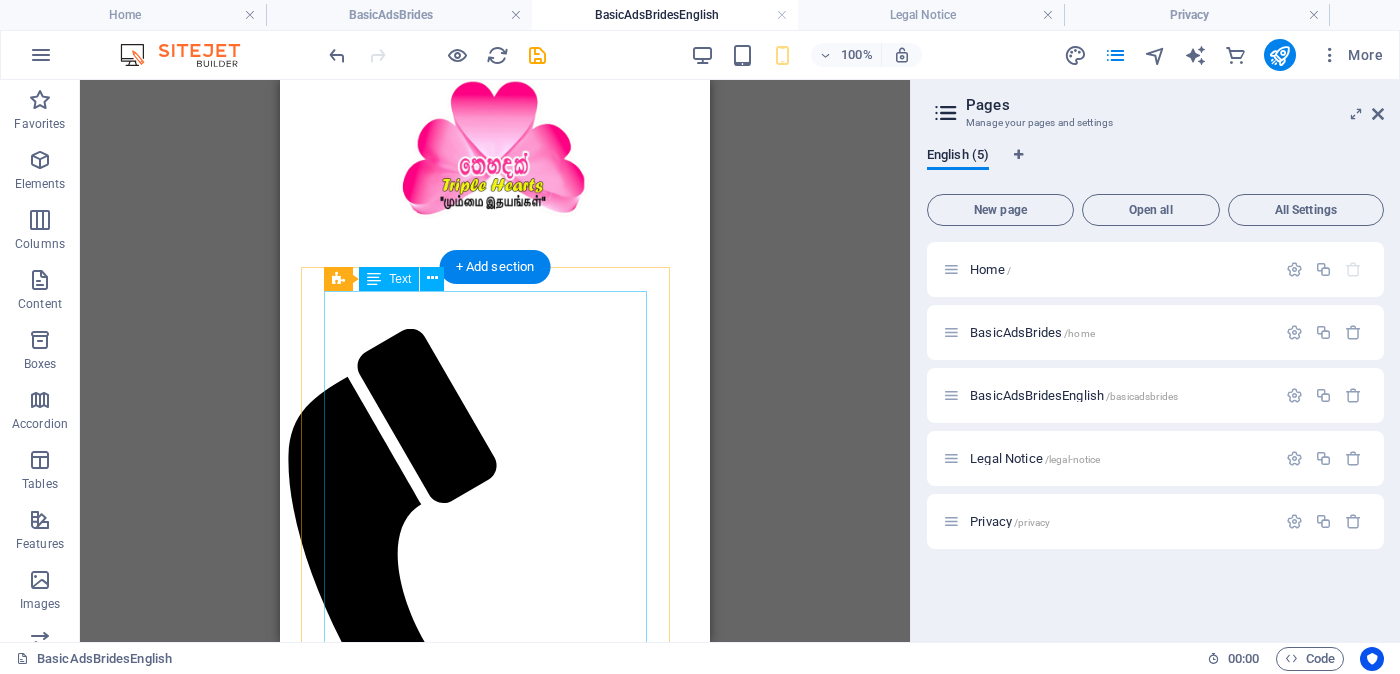 click on "Proposal ID >> [NUMBER] Nickname [NAME] ([CITY]) [CITY] Independent Free churches - [RELIGION] Age - 24 Unmarried - [MARITAL_STATUS] - [MARITAL_STATUS] Height-Feet ( 4 ) . Inches ( 10 ) Occupation- Privet Company - [EMPLOYER] Monthly Income Rs. 30,000 - Rs. 40,000 - Between << Full Ad view Link >> Clear photos and link to the full wedding ad" at bounding box center (495, 2425) 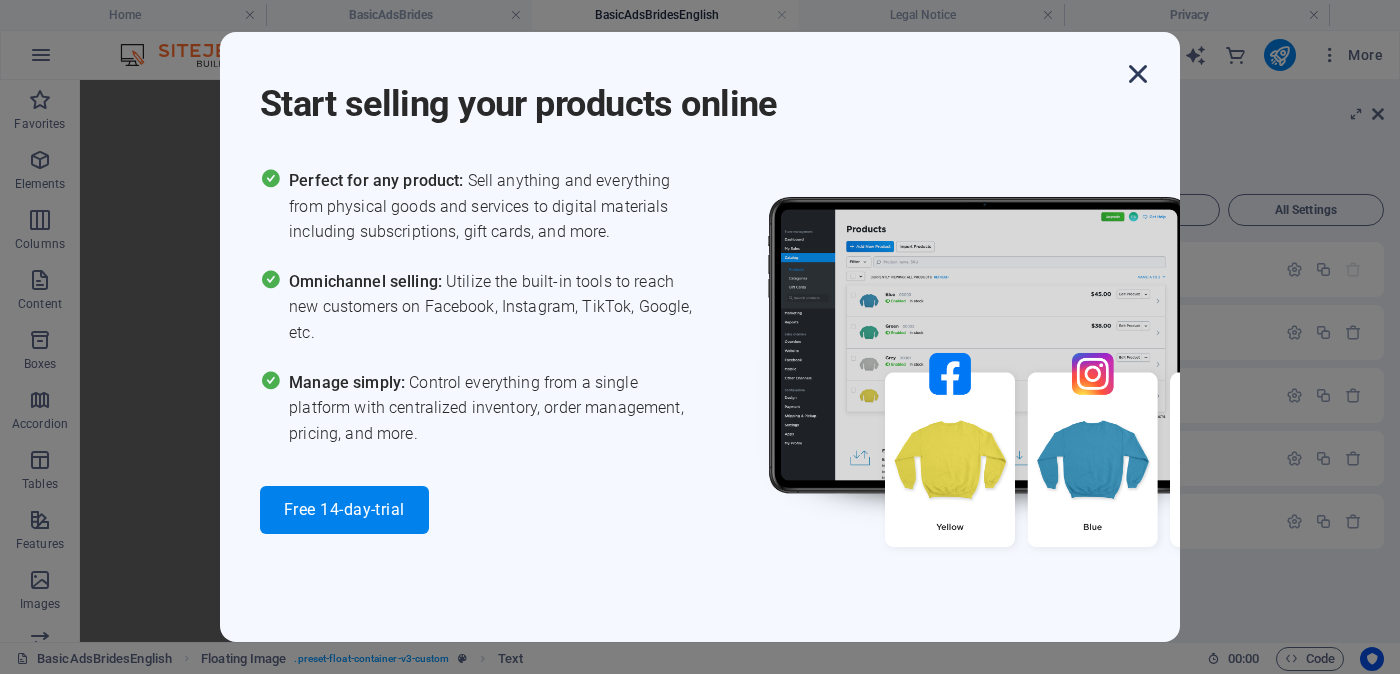 click at bounding box center (1138, 74) 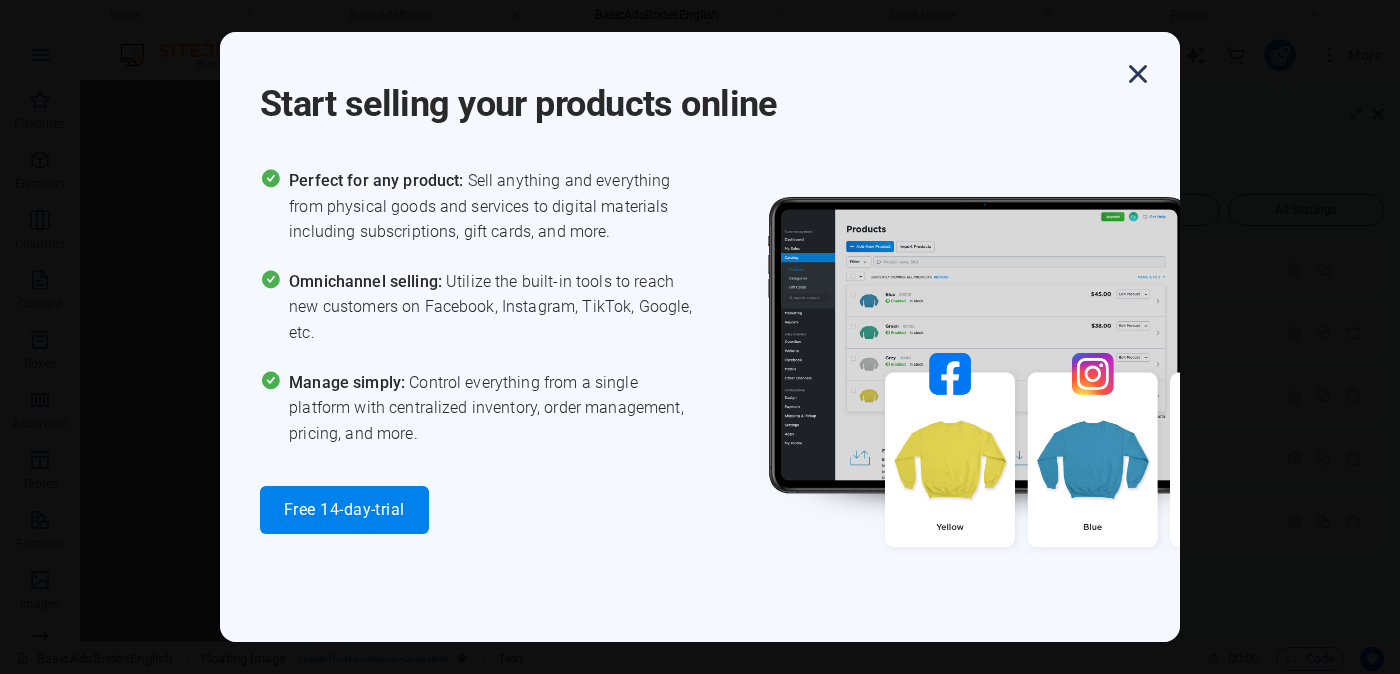 click at bounding box center [1138, 74] 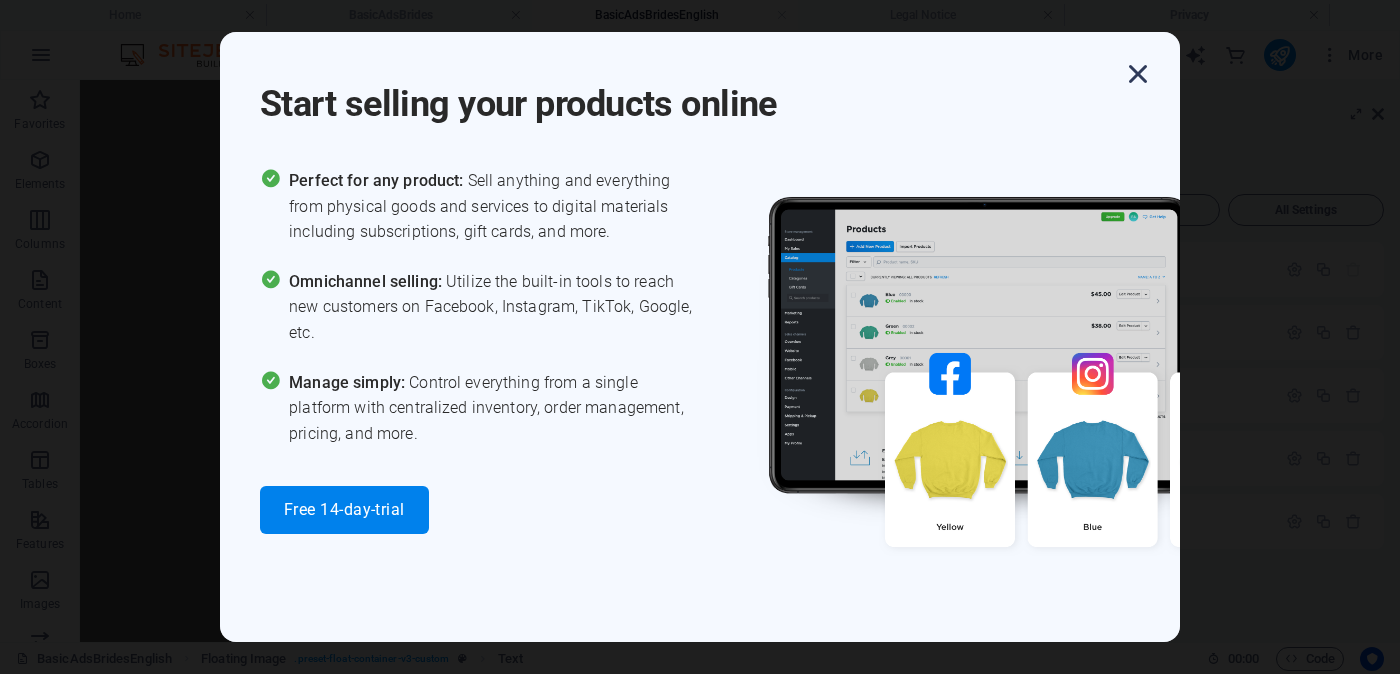 click at bounding box center (1138, 74) 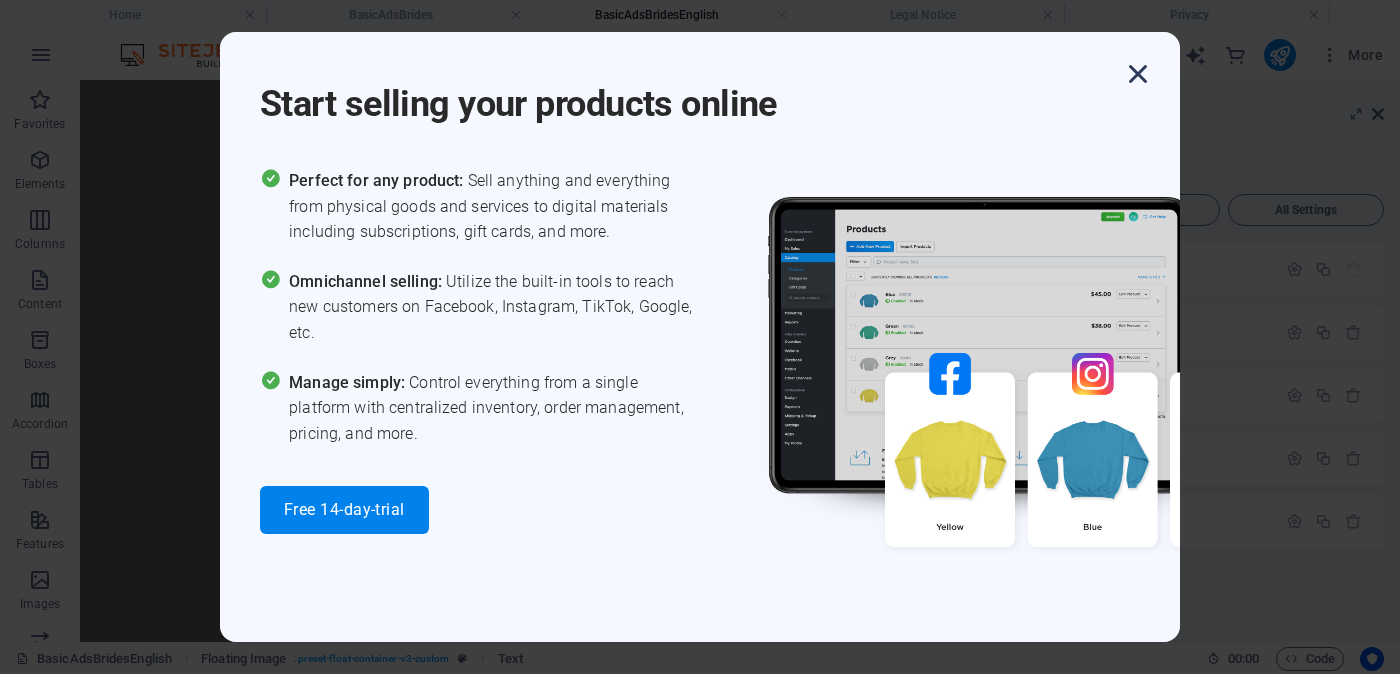 click at bounding box center [1138, 74] 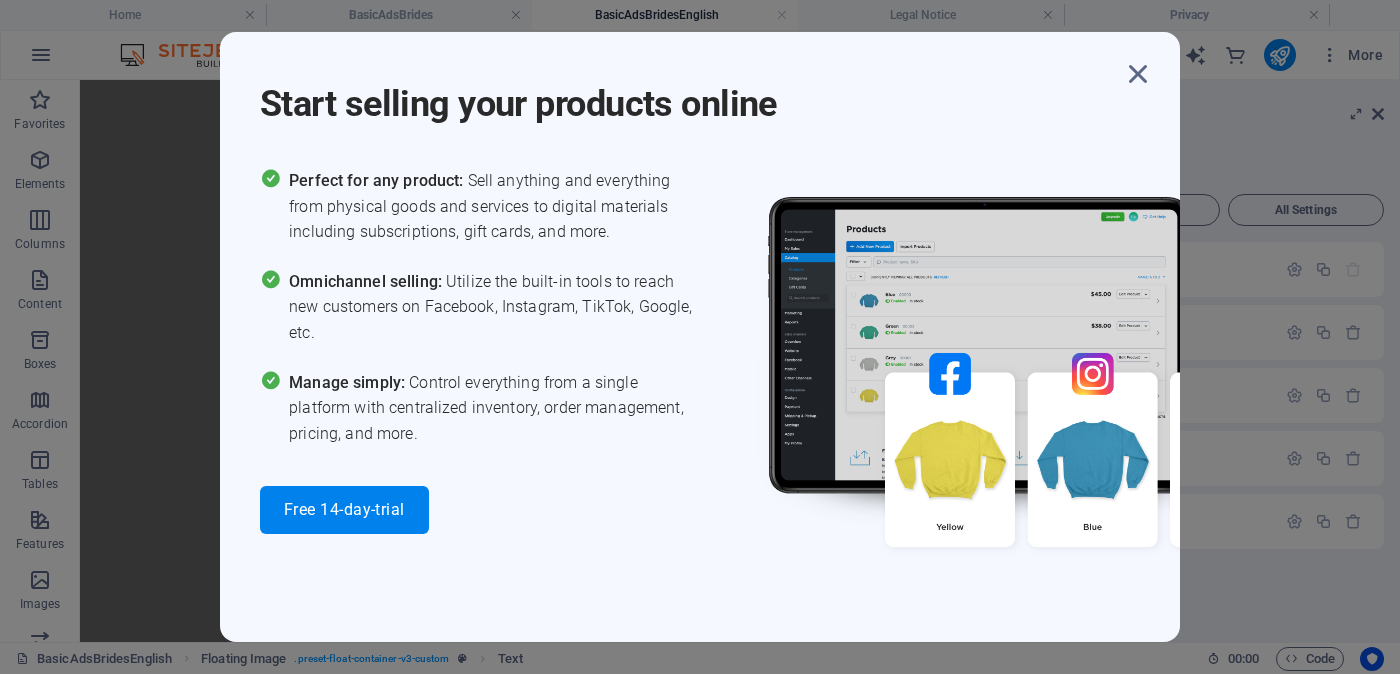 click on "Start selling your products online Perfect for any product:   Sell anything and everything from physical goods and services to digital materials including subscriptions, gift cards, and more. Omnichannel selling:   Utilize the built-in tools to reach new customers on Facebook, Instagram, TikTok, Google, etc. Manage simply:   Control everything from a single platform with centralized inventory, order management, pricing, and more. Free 14-day-trial" at bounding box center (700, 337) 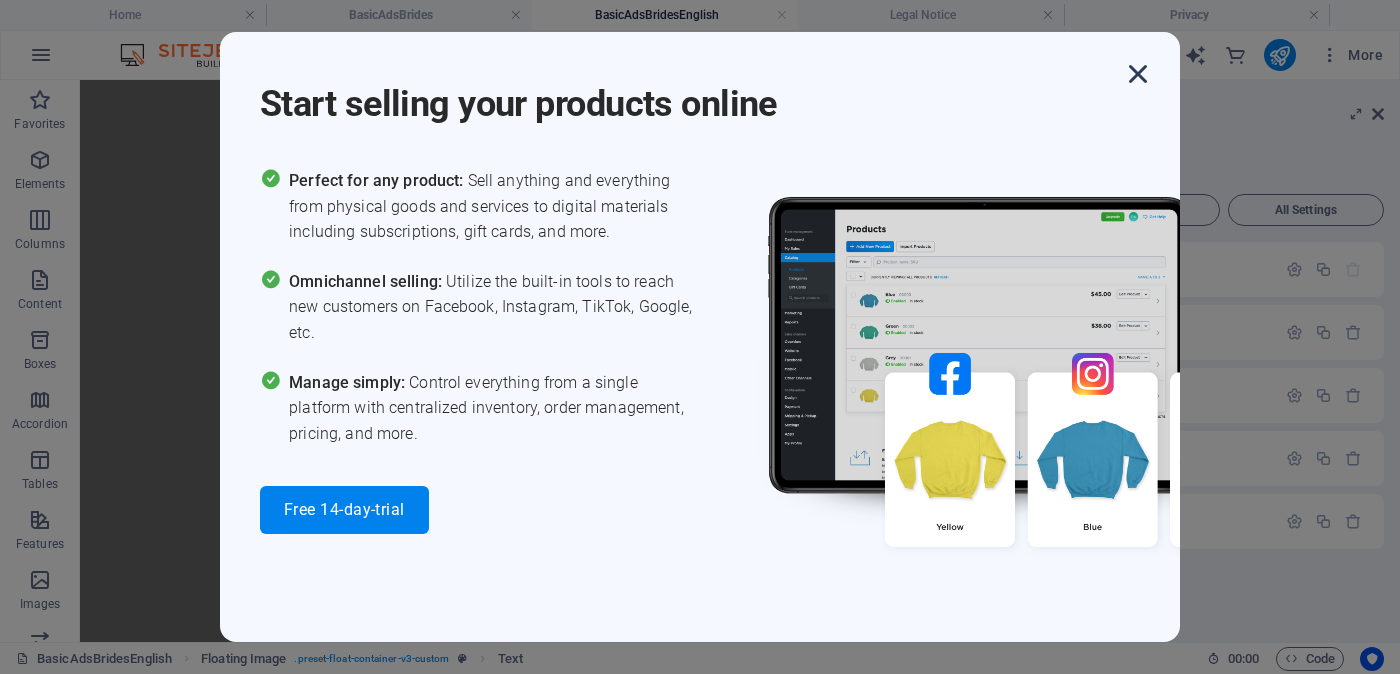 click at bounding box center (1138, 74) 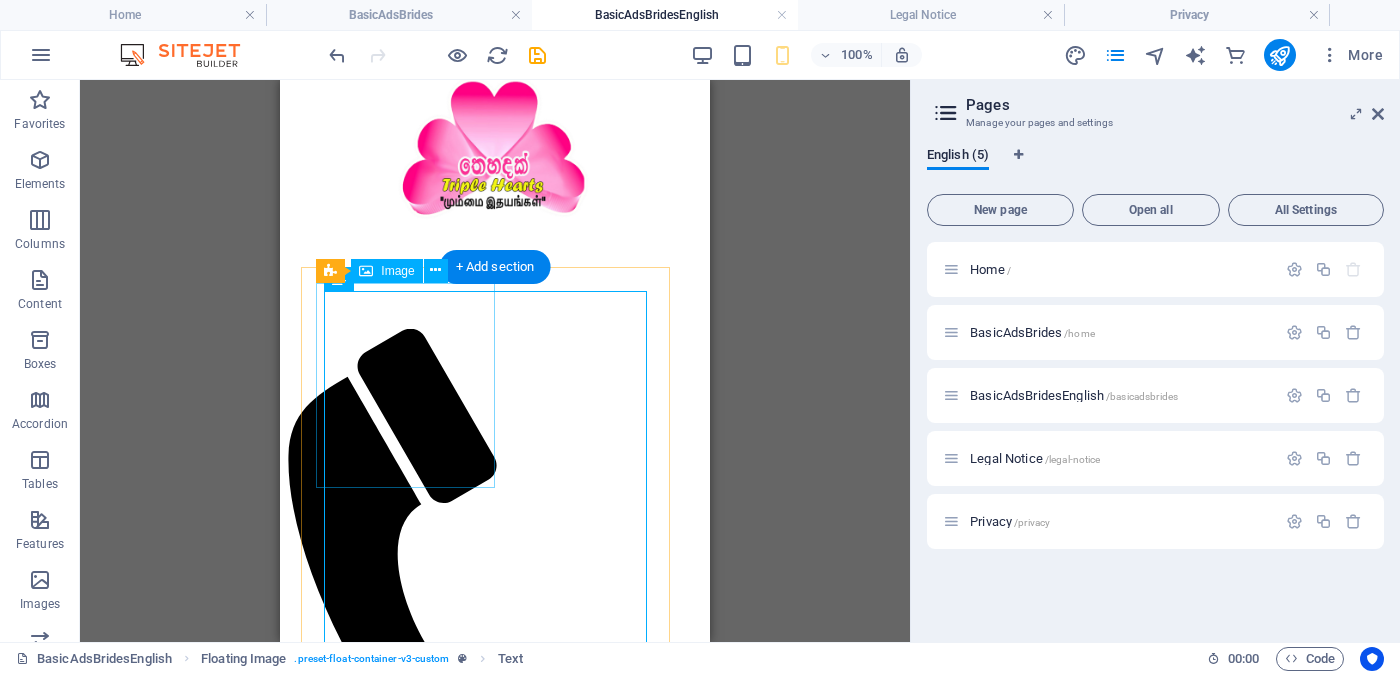 click at bounding box center (495, 2024) 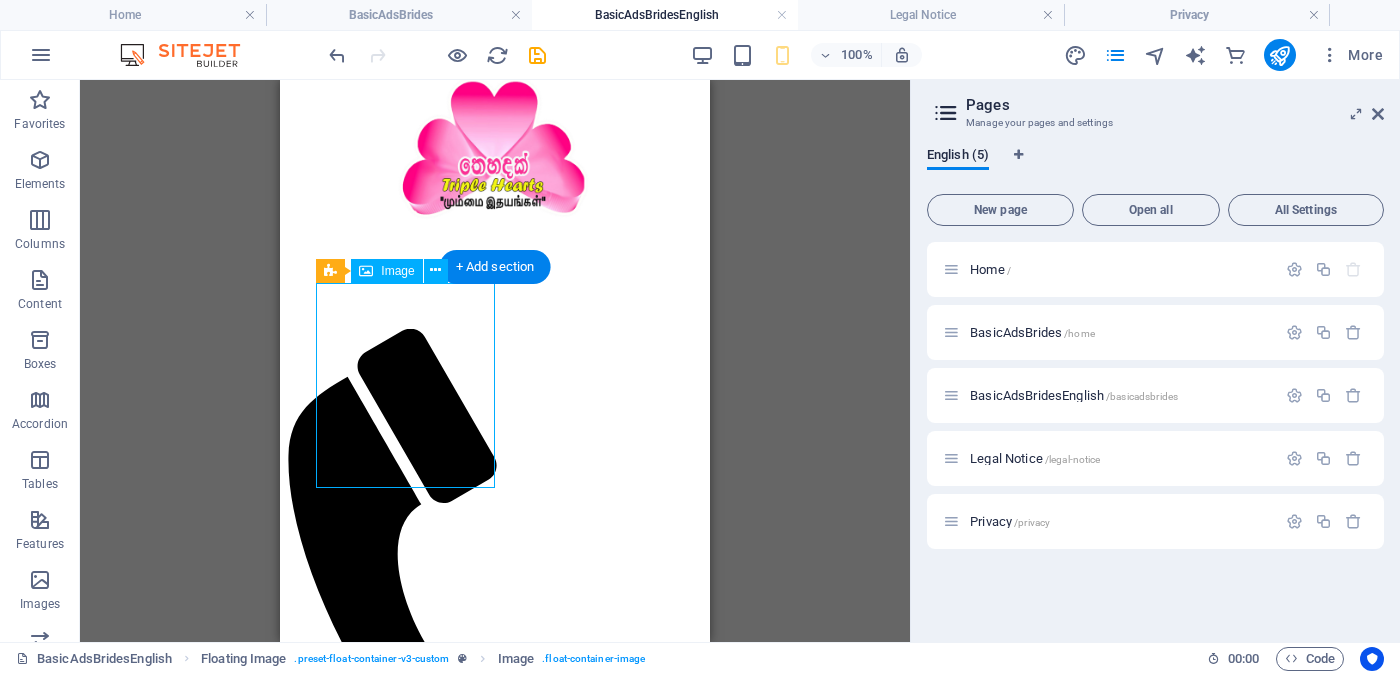 click at bounding box center (495, 2024) 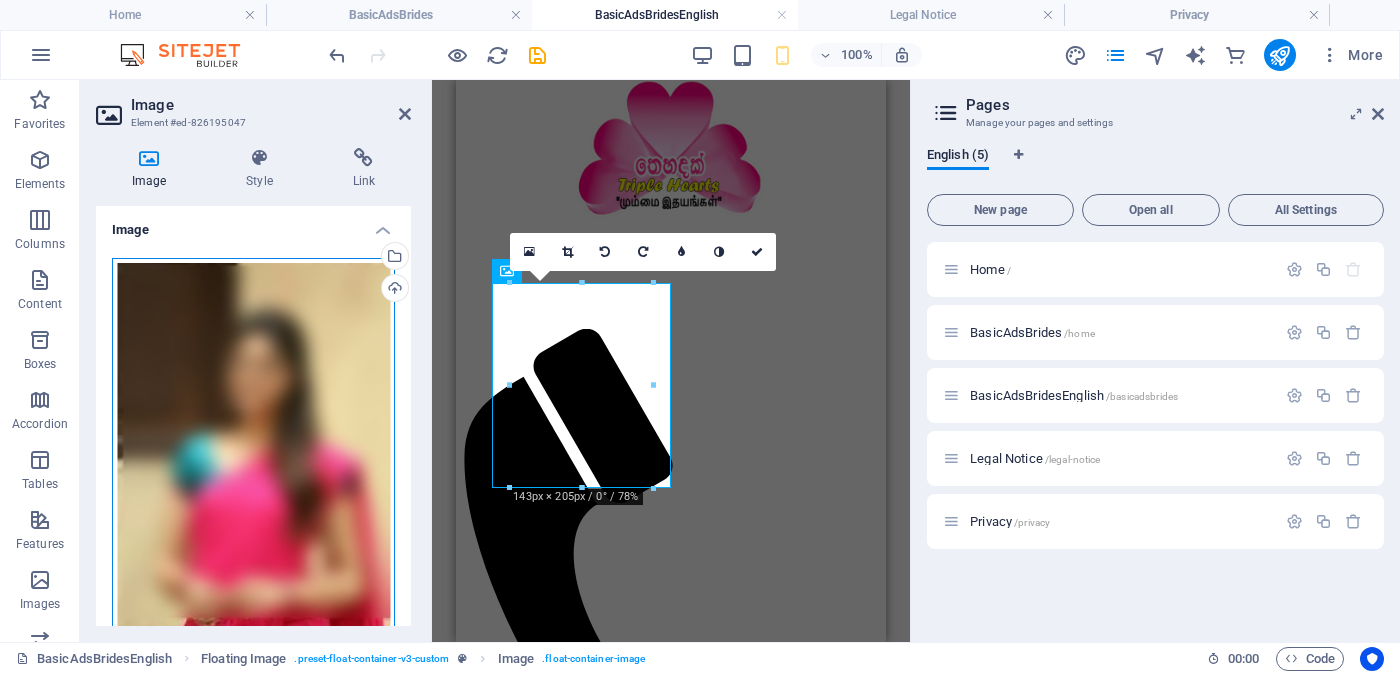 click on "Drag files here, click to choose files or select files from Files or our free stock photos & videos" at bounding box center (253, 468) 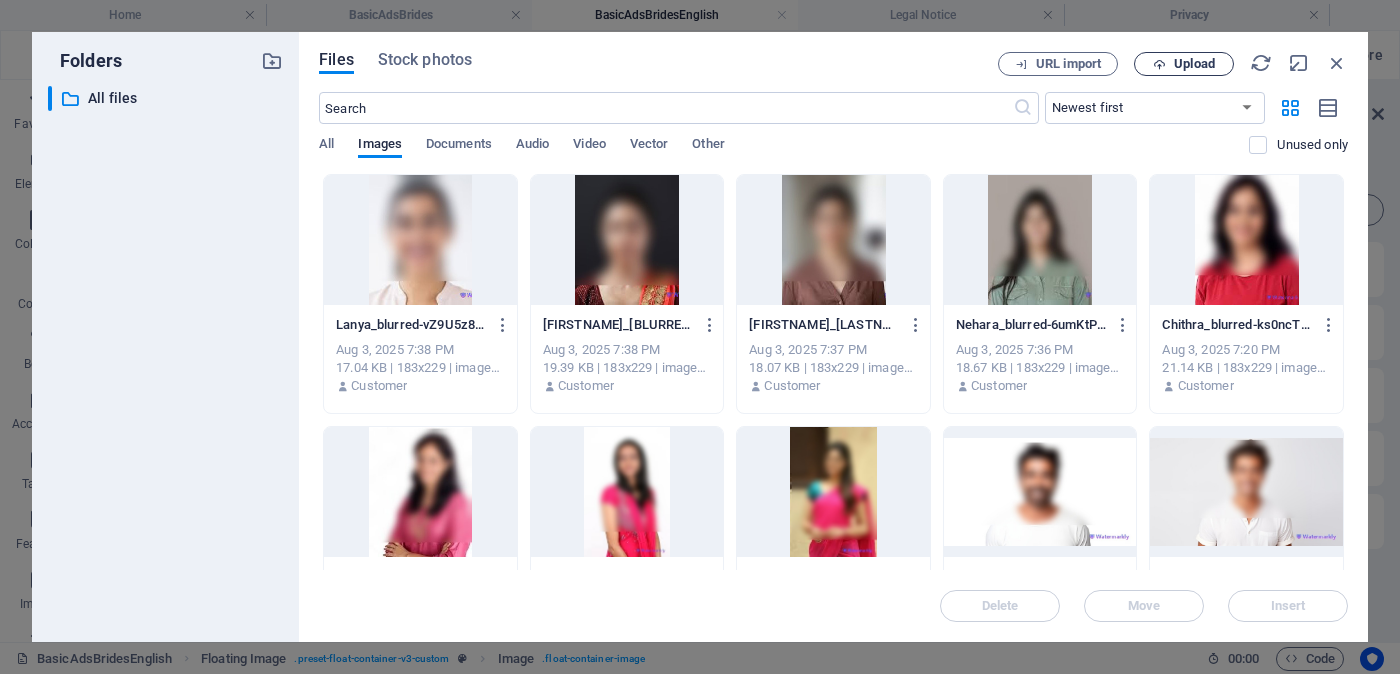 click on "Upload" at bounding box center [1194, 64] 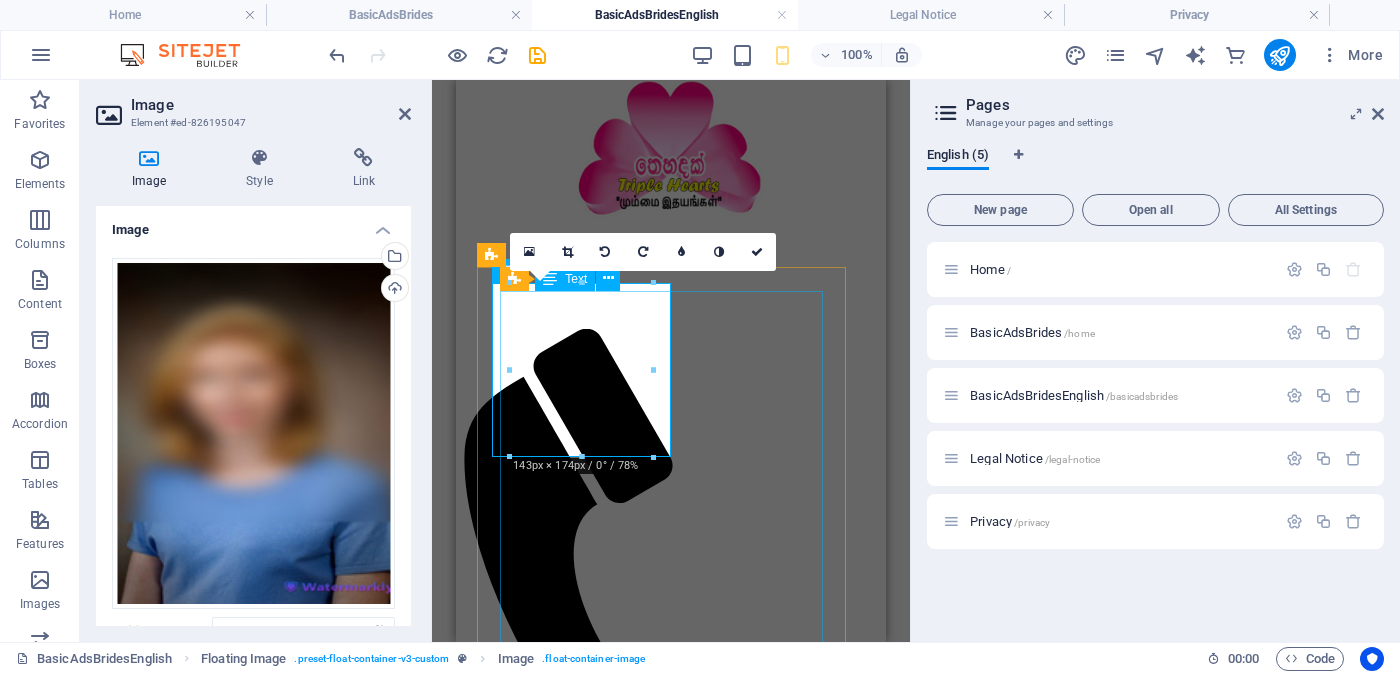 click on "Proposal ID >> [NUMBER] Nickname [NAME] ([CITY]) [CITY] Independent Free churches - [RELIGION] Age - 24 Unmarried - [MARITAL_STATUS] - [MARITAL_STATUS] Height-Feet ( 4 ) . Inches ( 10 ) Occupation- Privet Company - [EMPLOYER] Monthly Income Rs. 30,000 - Rs. 40,000 - Between << Full Ad view Link >> Clear photos and link to the full wedding ad" at bounding box center (671, 2356) 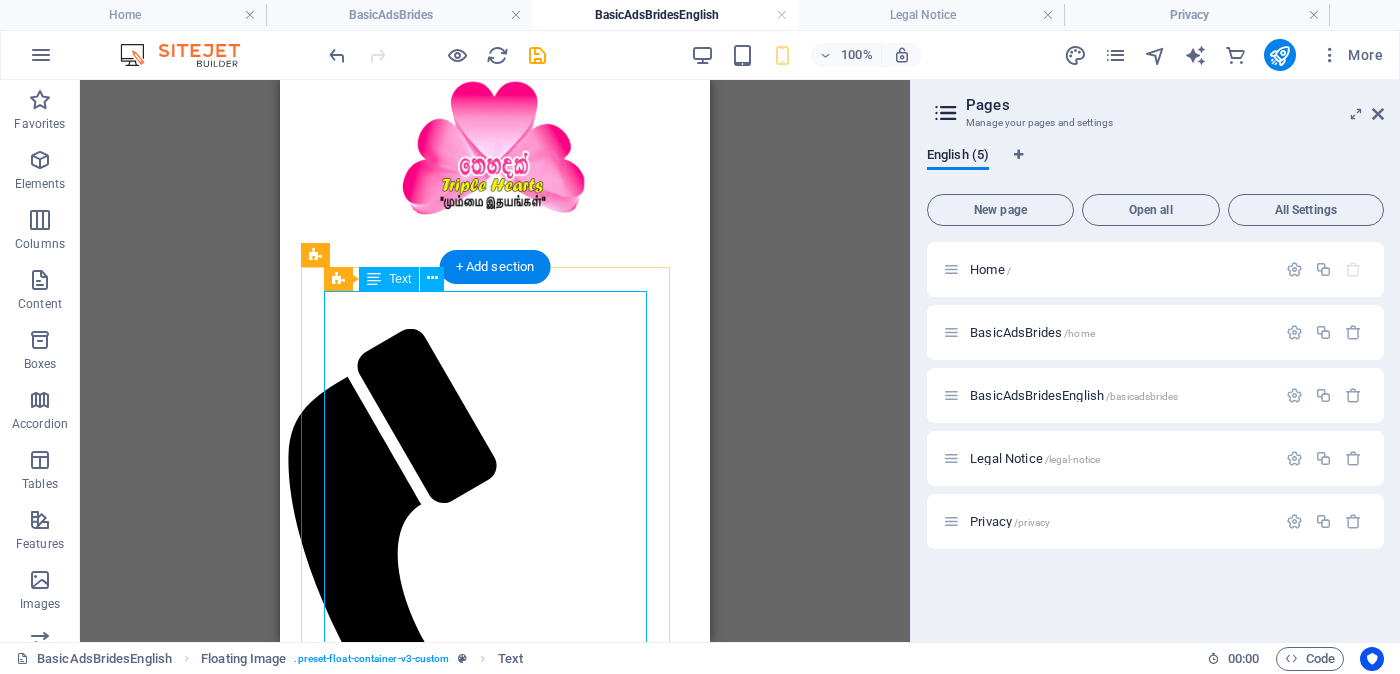 click on "Proposal ID >> [NUMBER] Nickname [NAME] ([CITY]) [CITY] Independent Free churches - [RELIGION] Age - 24 Unmarried - [MARITAL_STATUS] - [MARITAL_STATUS] Height-Feet ( 4 ) . Inches ( 10 ) Occupation- Privet Company - [EMPLOYER] Monthly Income Rs. 30,000 - Rs. 40,000 - Between << Full Ad view Link >> Clear photos and link to the full wedding ad" at bounding box center [495, 2356] 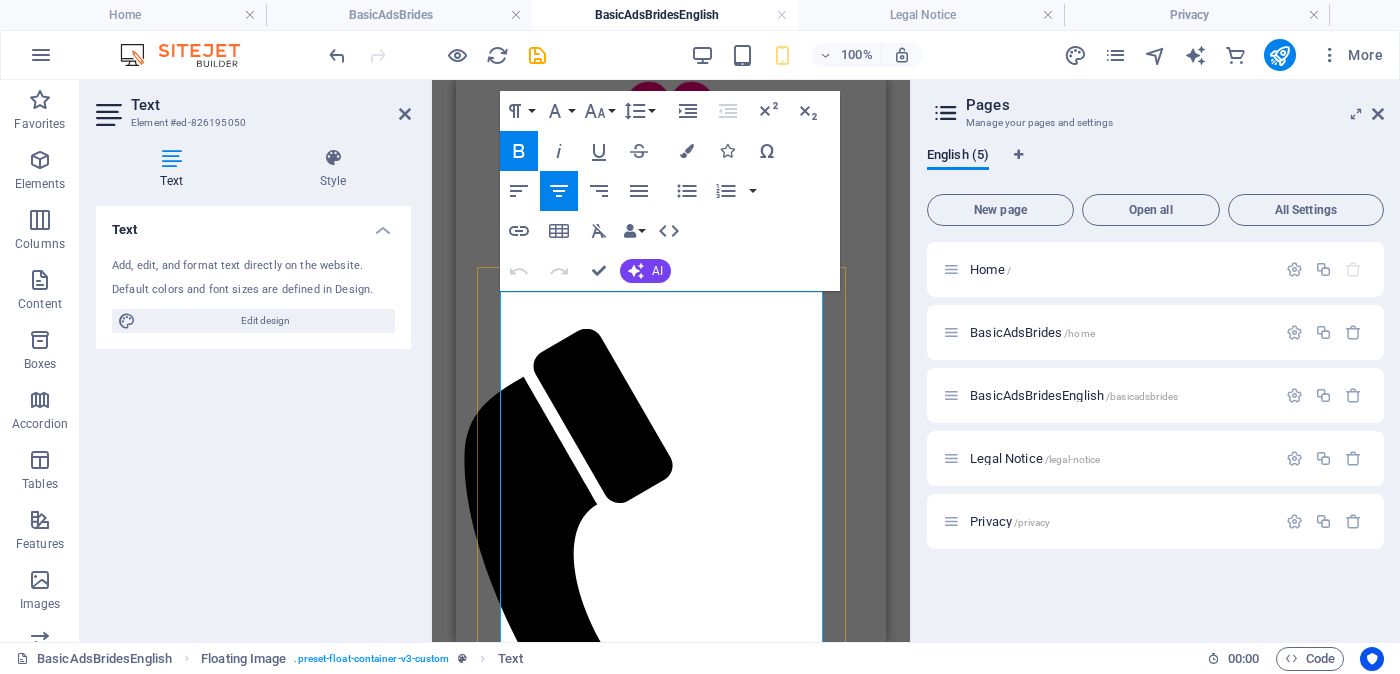 drag, startPoint x: 725, startPoint y: 398, endPoint x: 765, endPoint y: 398, distance: 40 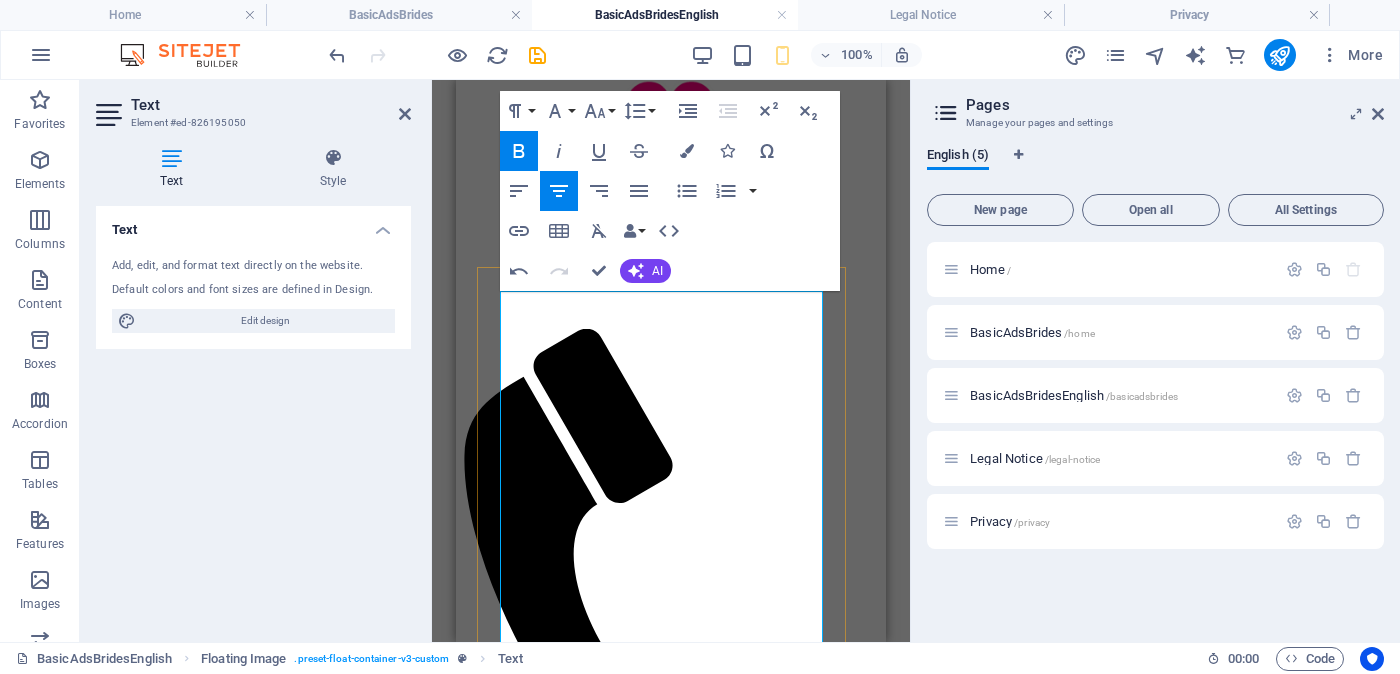 drag, startPoint x: 774, startPoint y: 397, endPoint x: 727, endPoint y: 397, distance: 47 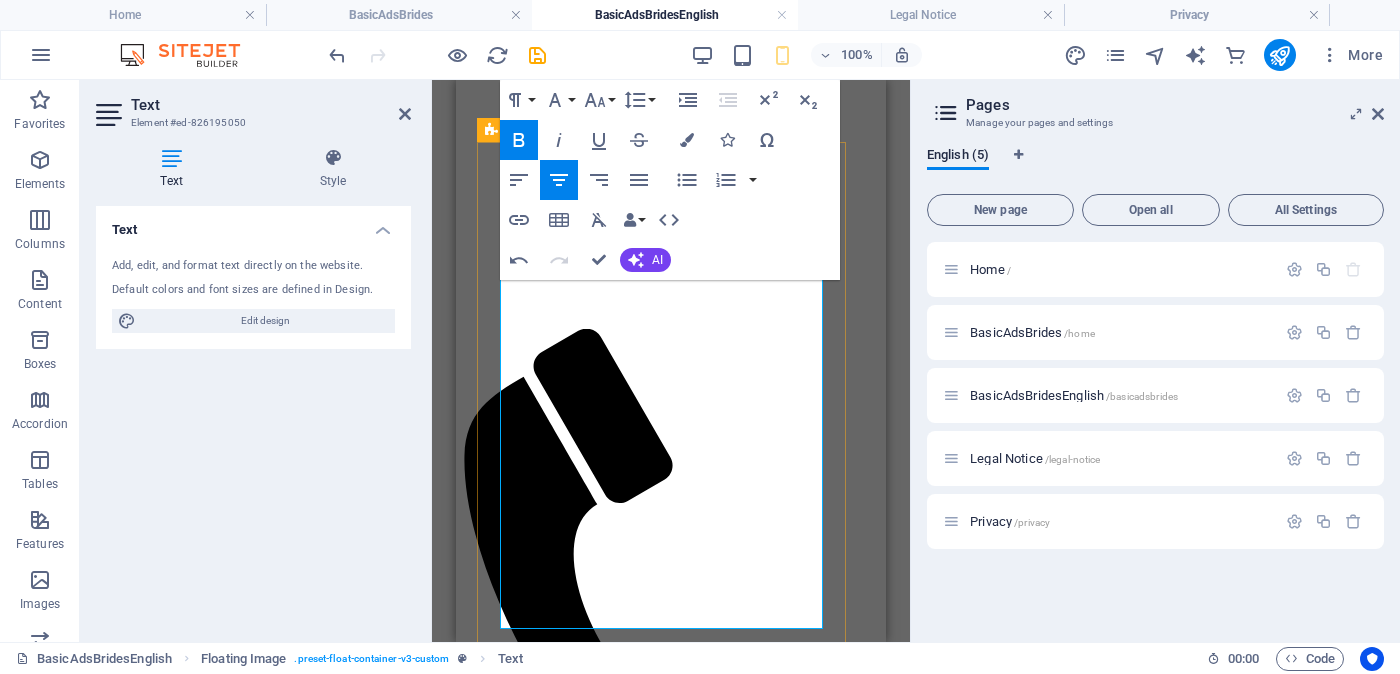 scroll, scrollTop: 179, scrollLeft: 0, axis: vertical 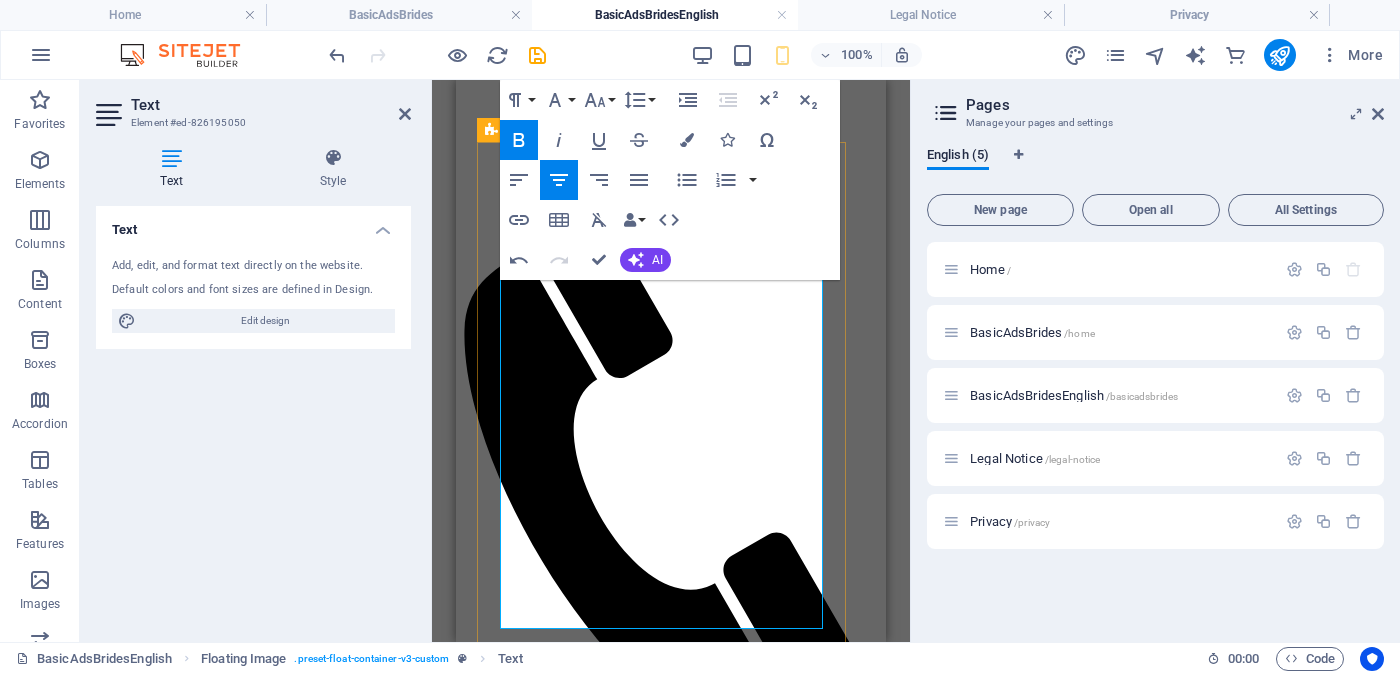 click on "Rs. 30,000  -  Rs. 40,000 - අතර" at bounding box center (671, 2313) 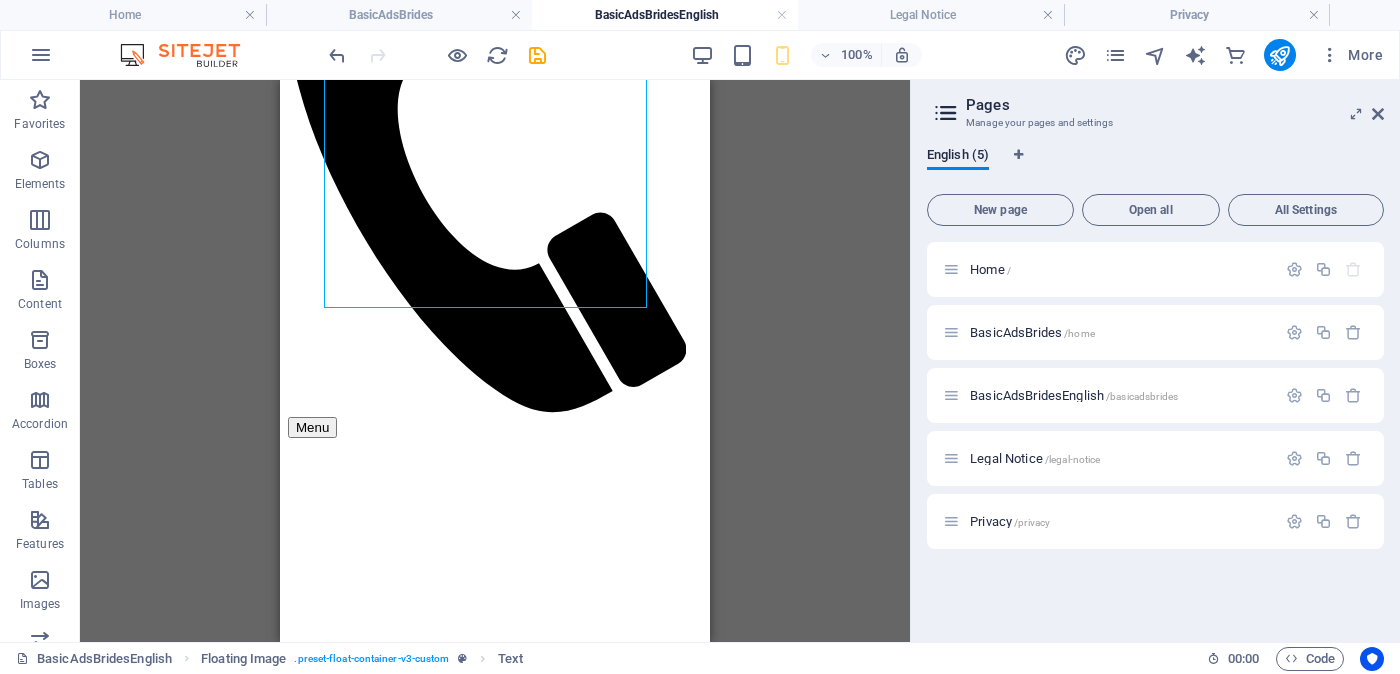 scroll, scrollTop: 625, scrollLeft: 0, axis: vertical 